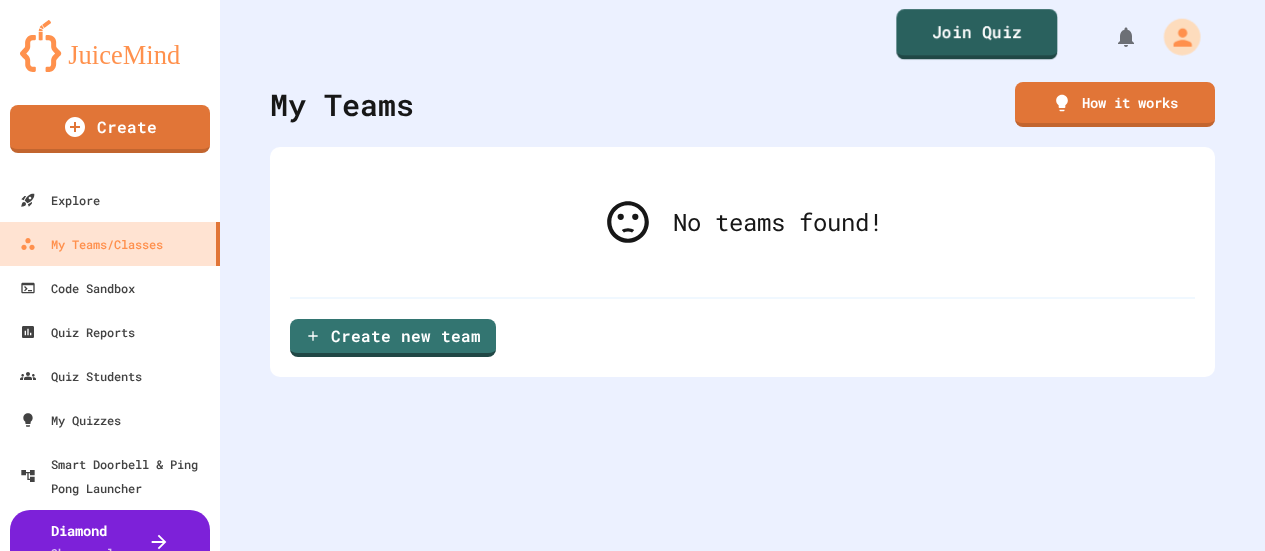 scroll, scrollTop: 0, scrollLeft: 0, axis: both 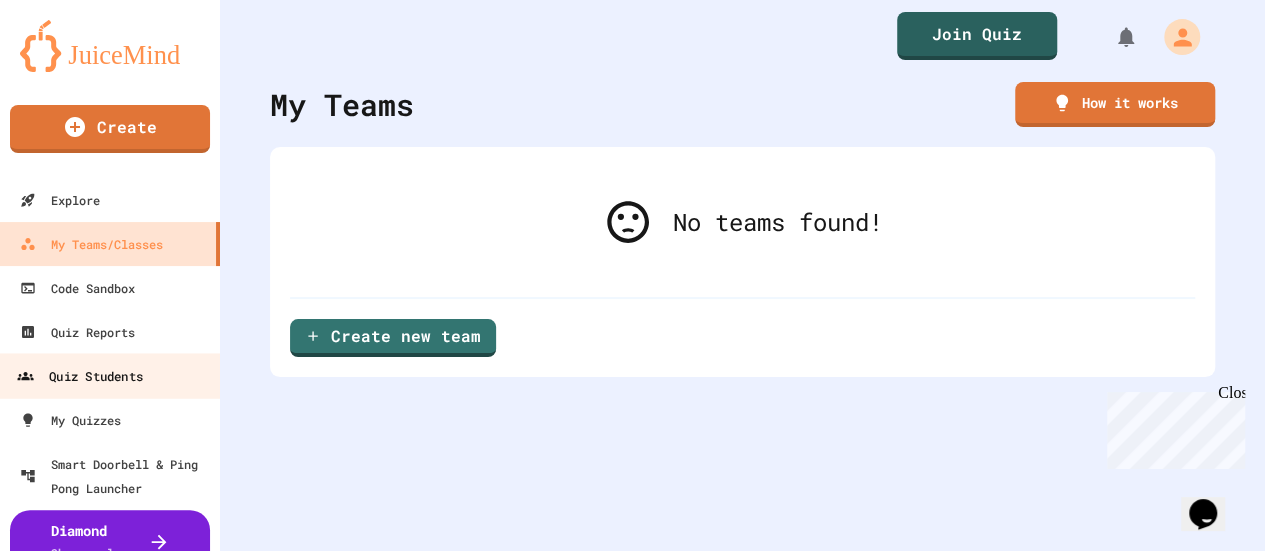 click on "Quiz Students" at bounding box center (80, 376) 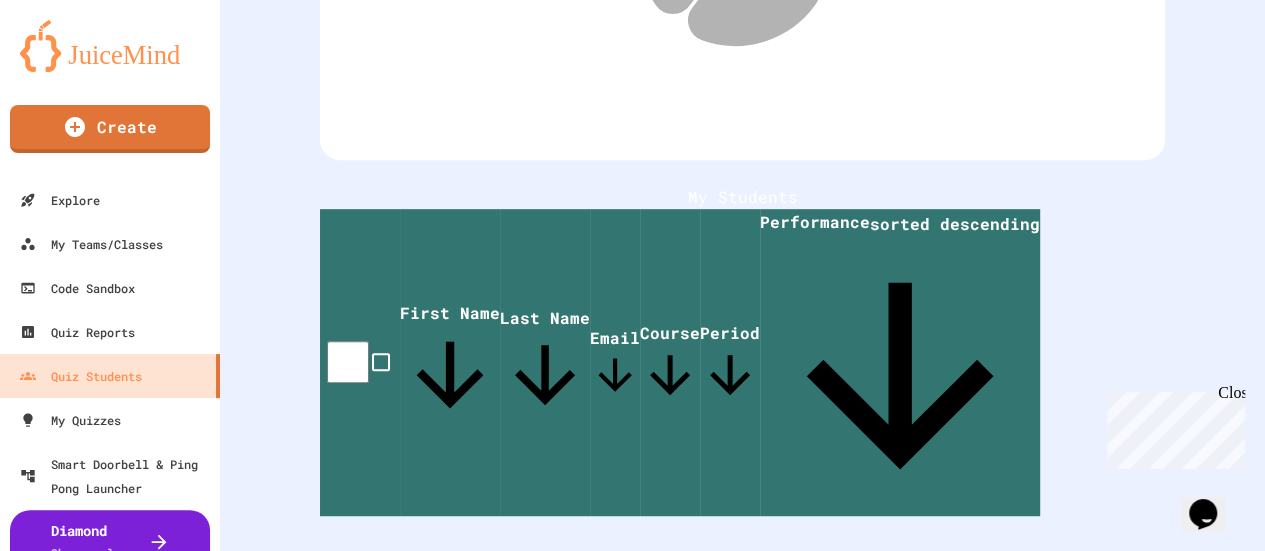 scroll, scrollTop: 398, scrollLeft: 0, axis: vertical 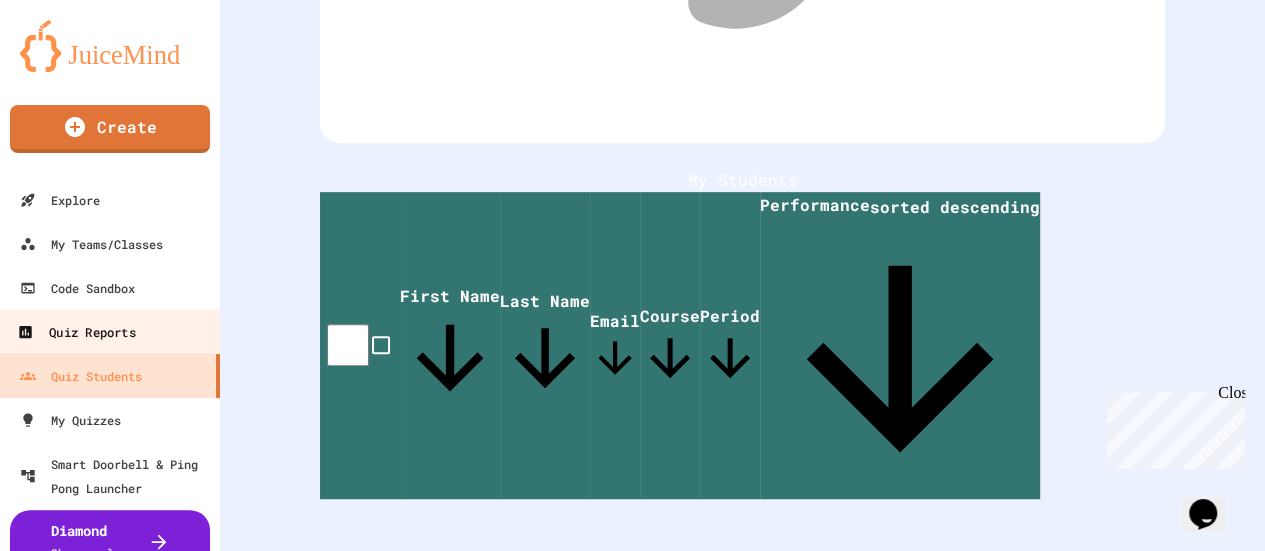 click on "Quiz Reports" at bounding box center (76, 332) 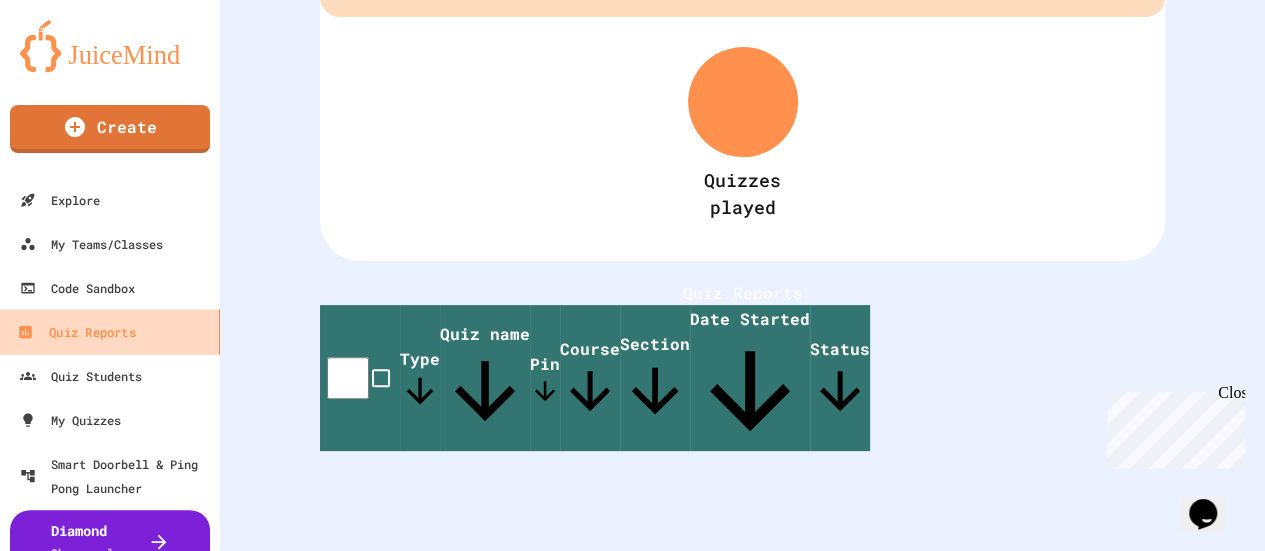 scroll, scrollTop: 277, scrollLeft: 0, axis: vertical 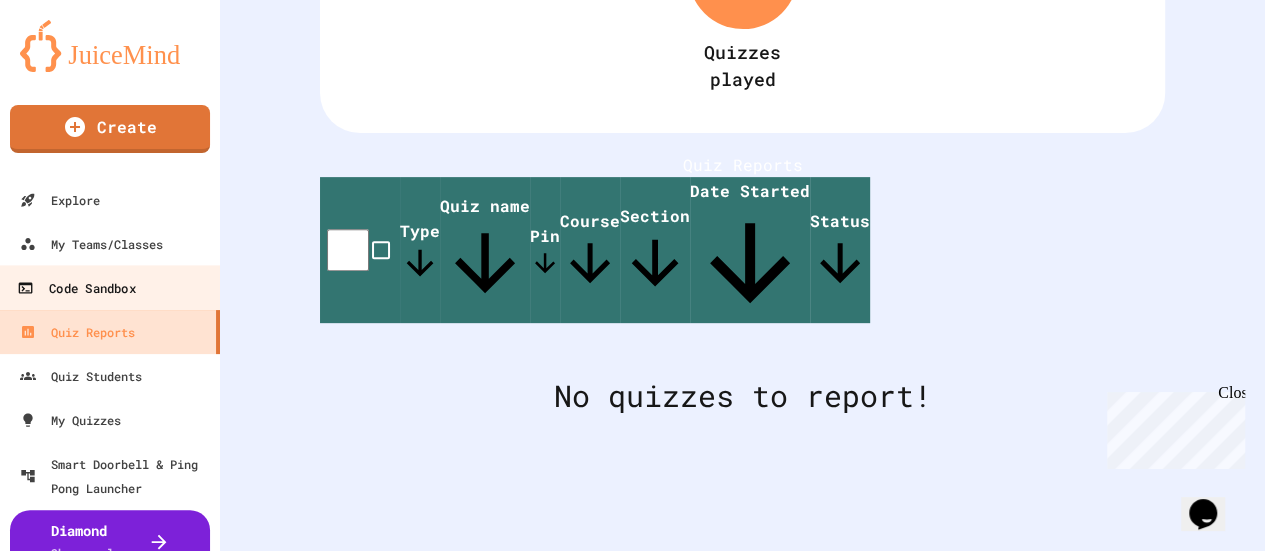 click on "Code Sandbox" at bounding box center [76, 288] 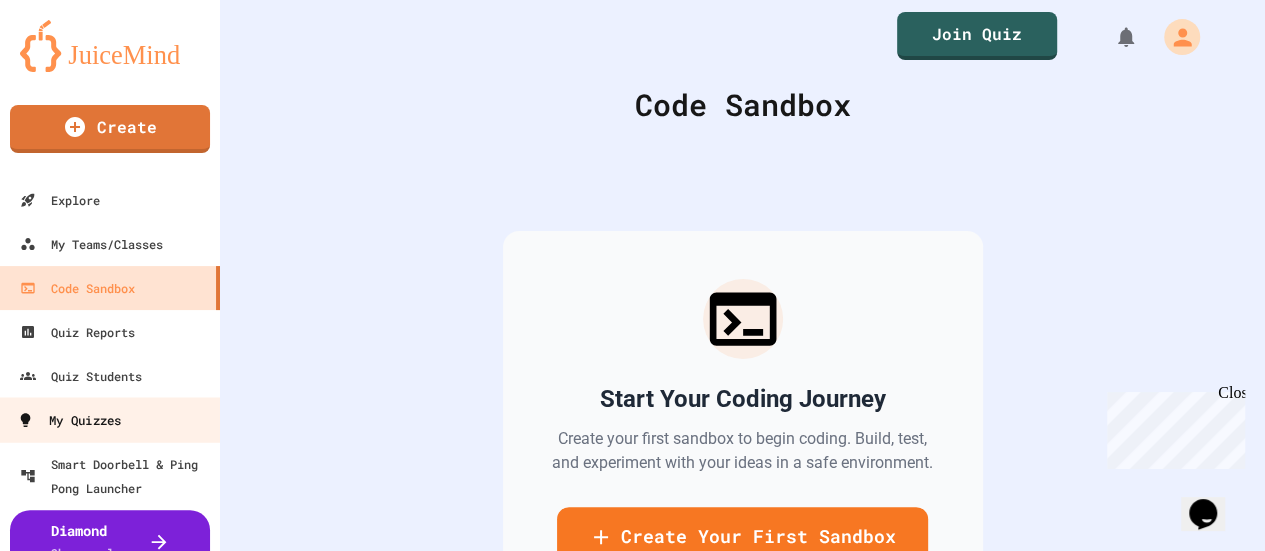 click on "My Quizzes" at bounding box center (110, 419) 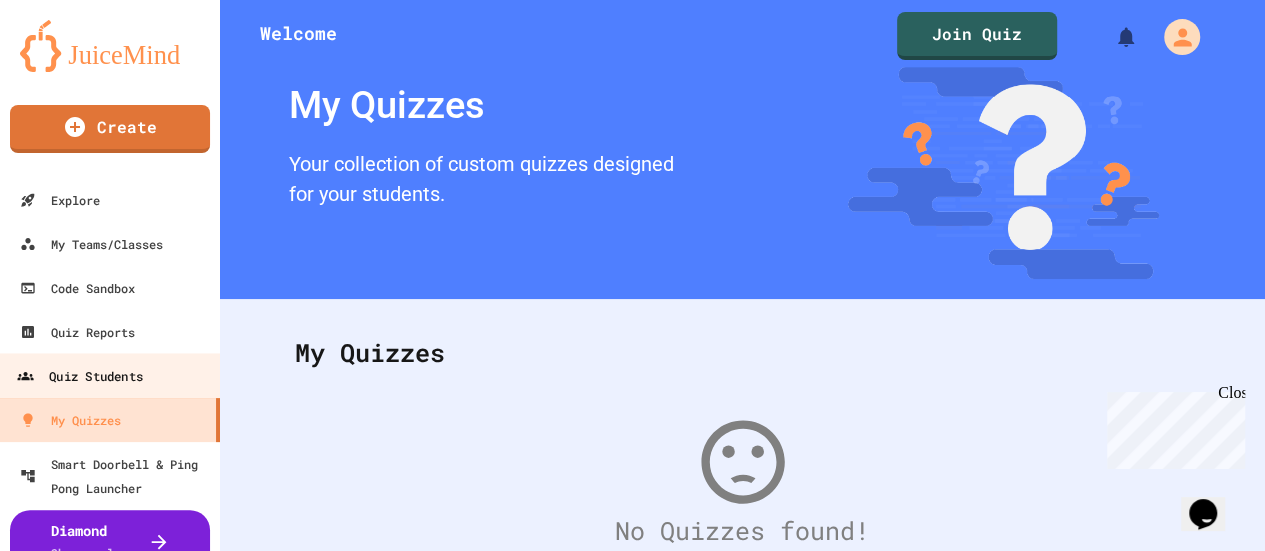click on "Quiz Students" at bounding box center (110, 375) 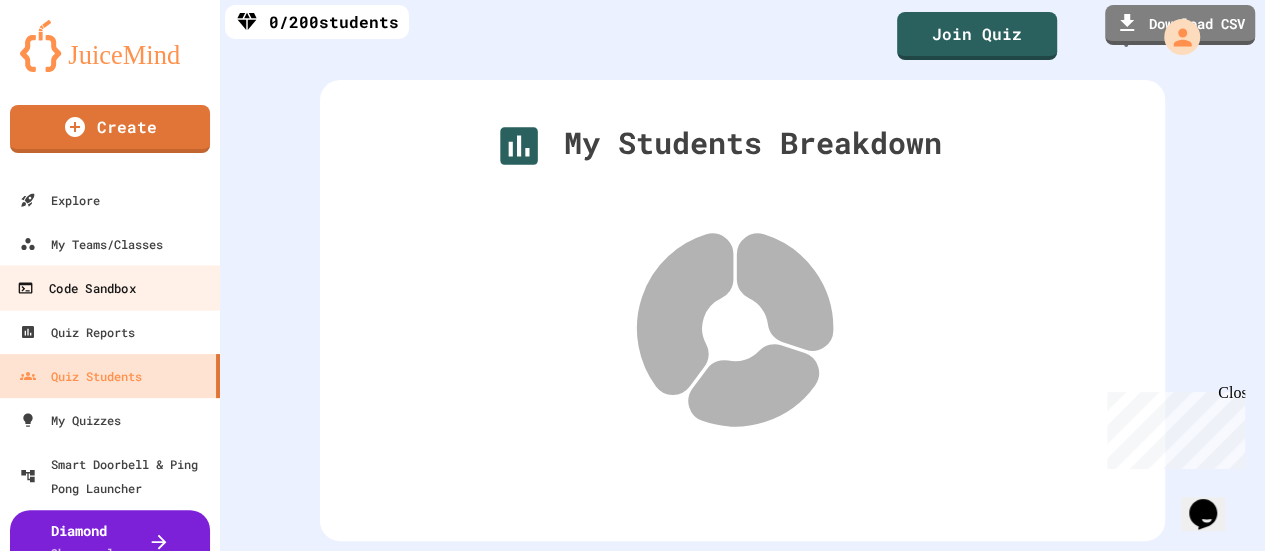 click on "Code Sandbox" at bounding box center (110, 287) 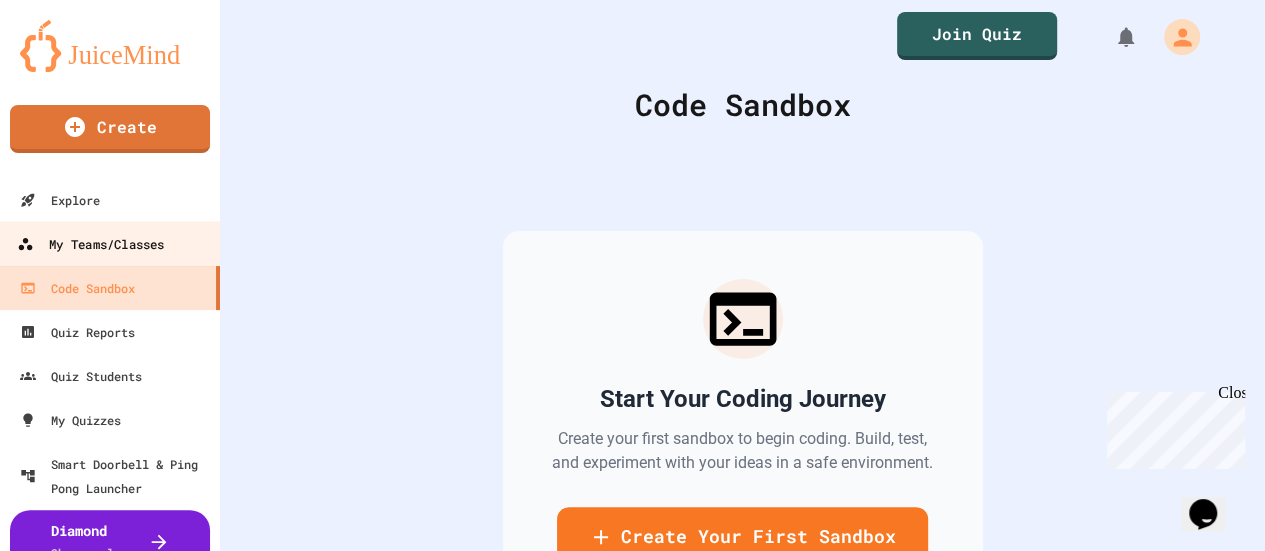 click on "My Teams/Classes" at bounding box center (90, 244) 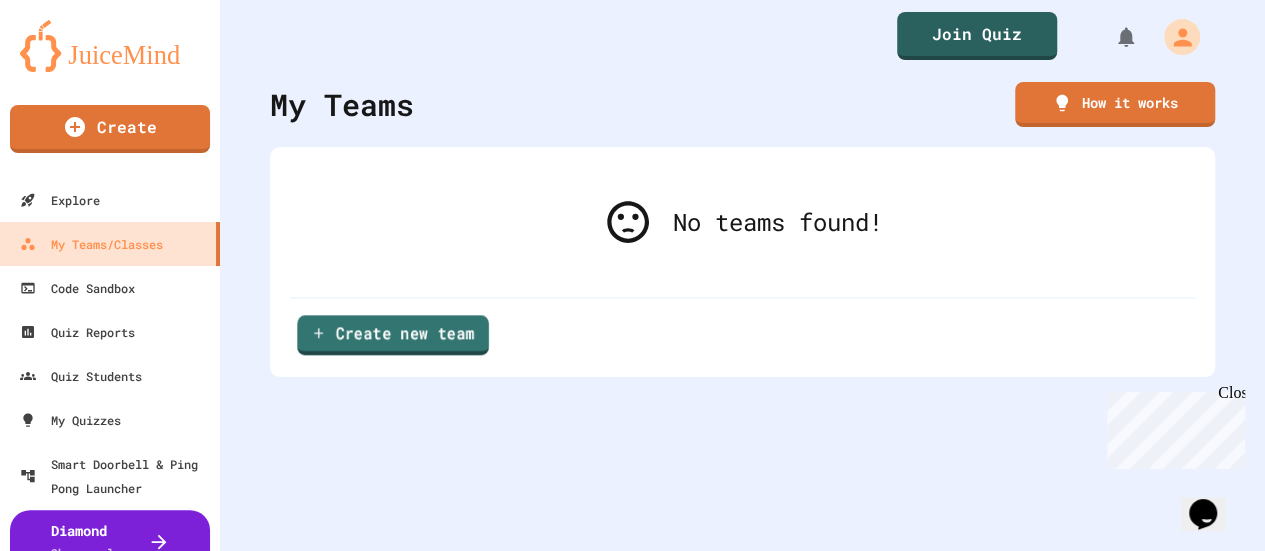 click on "Create new team" at bounding box center (393, 335) 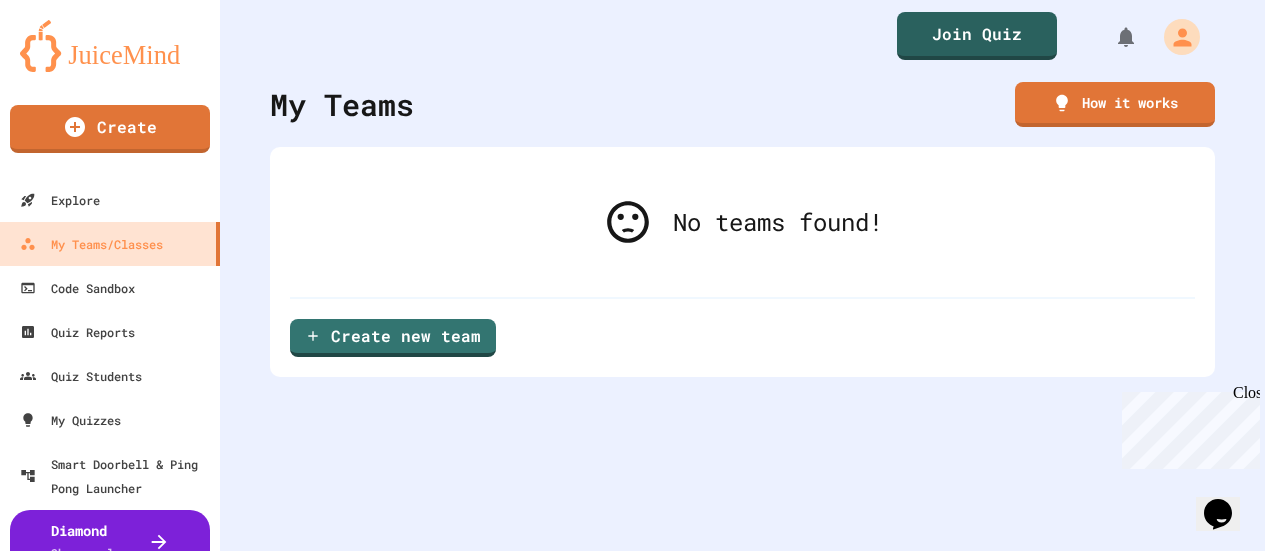 click on "or use a template" at bounding box center [632, 685] 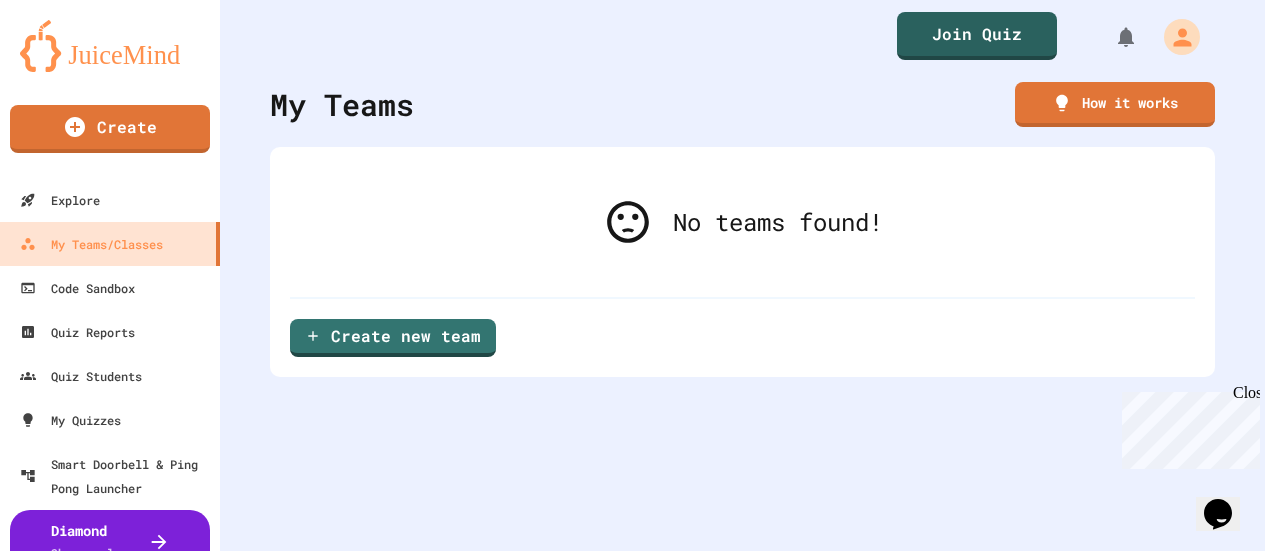 click on "Create a New Team Start from Scratch Create your own custom lessons and coding assignments or use a template NEW AP CSA CSAwesome [YEAR]-[YEAR] AP CSA Java Course with interactive IDEs AP CSP in Python Complete AP Computer Science Principles course Intro to Python Beginner-friendly Python programming course Web Development Learn HTML, CSS, and JavaScript basics Intro to C++ Fundamentals of C++ programming AP CSP Professional Development Professional development course for AP CSP teachers CSAwesome [YEAR]-[YEAR] (Deprecated) AP CSA Java Course with interactive IDEs Import Existing Content Import from CodingRooms Import from Replit" at bounding box center (632, 1407) 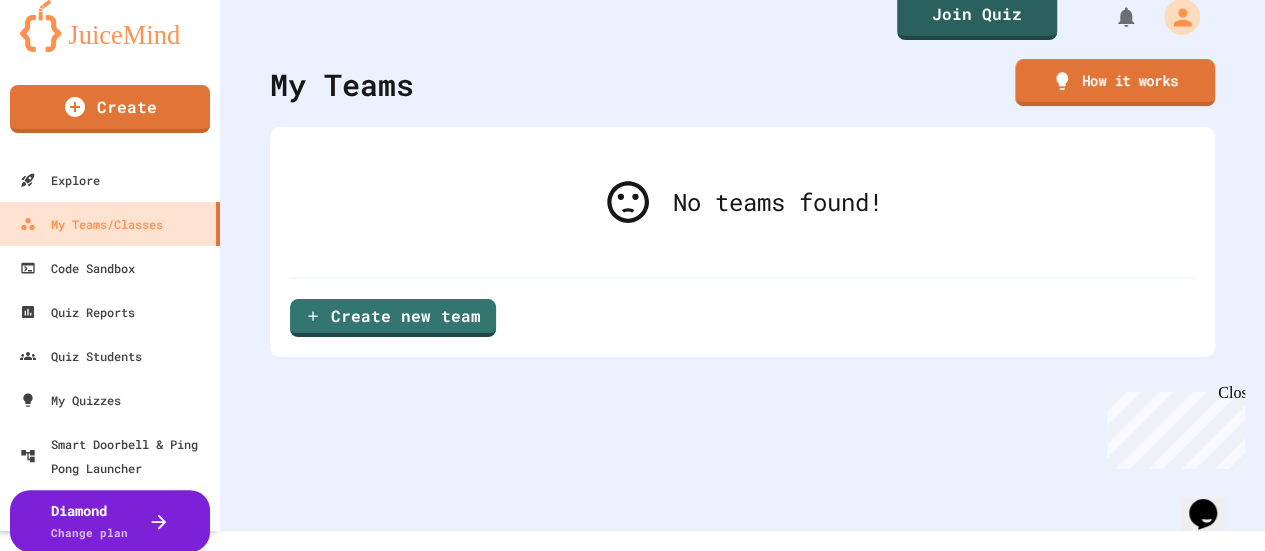scroll, scrollTop: 40, scrollLeft: 0, axis: vertical 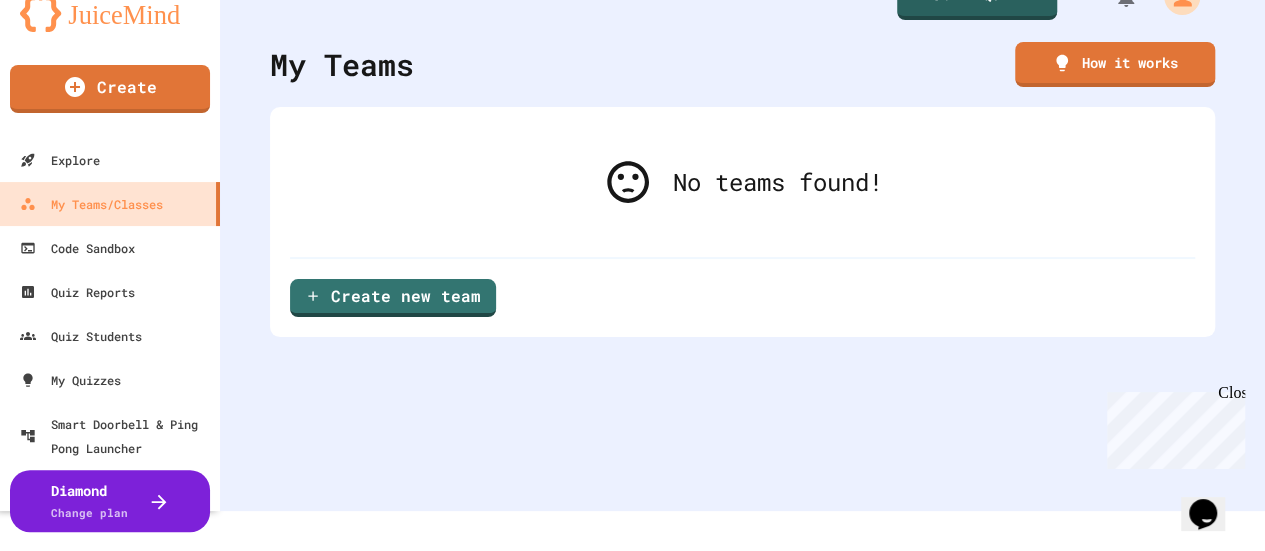 click on "My Teams How it works No teams found! Create new team" at bounding box center [742, 235] 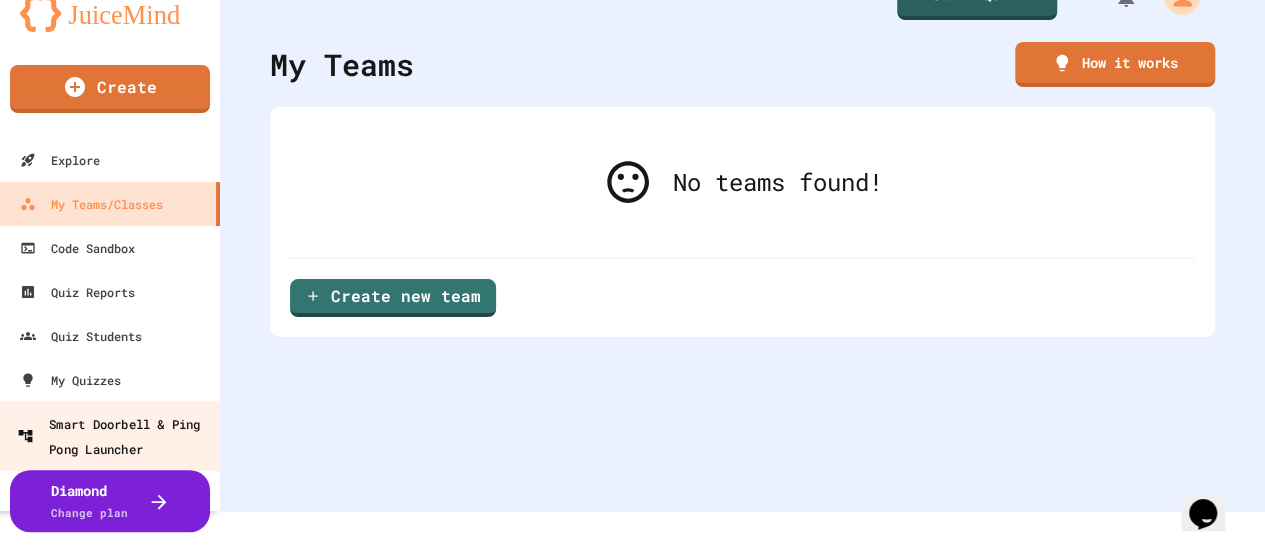 click on "Smart Doorbell & Ping Pong Launcher" at bounding box center [116, 435] 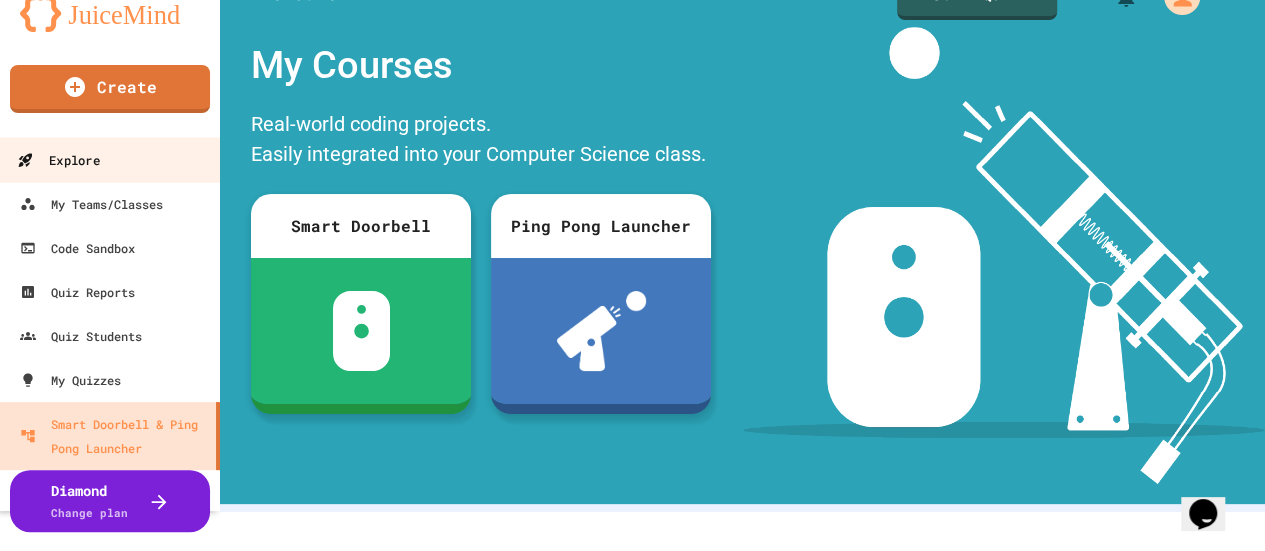click on "Explore" at bounding box center (110, 159) 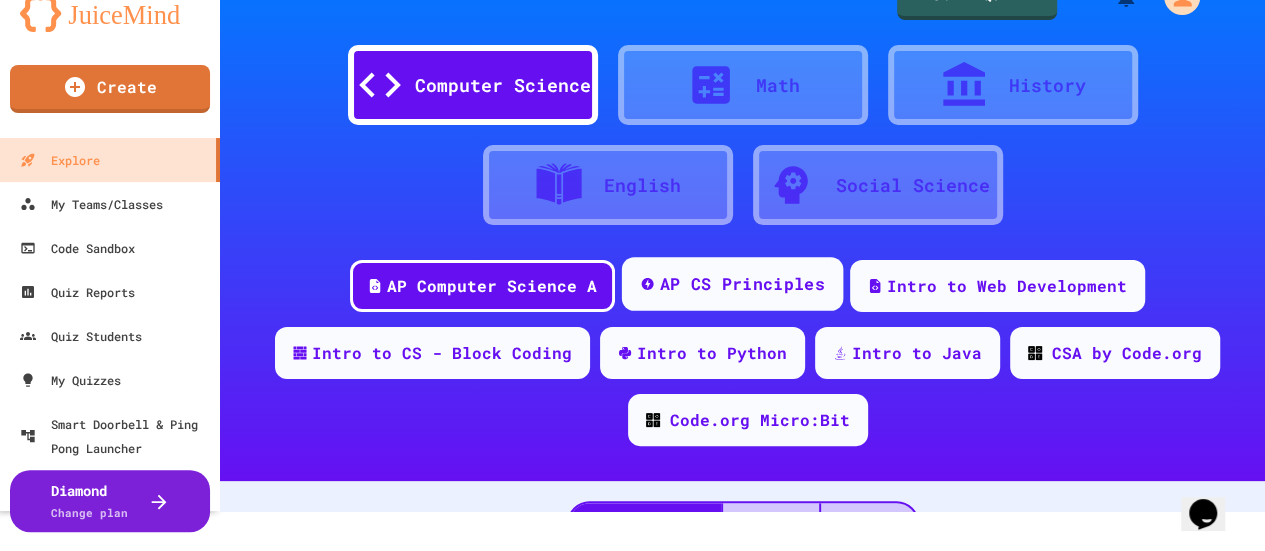 scroll, scrollTop: 200, scrollLeft: 0, axis: vertical 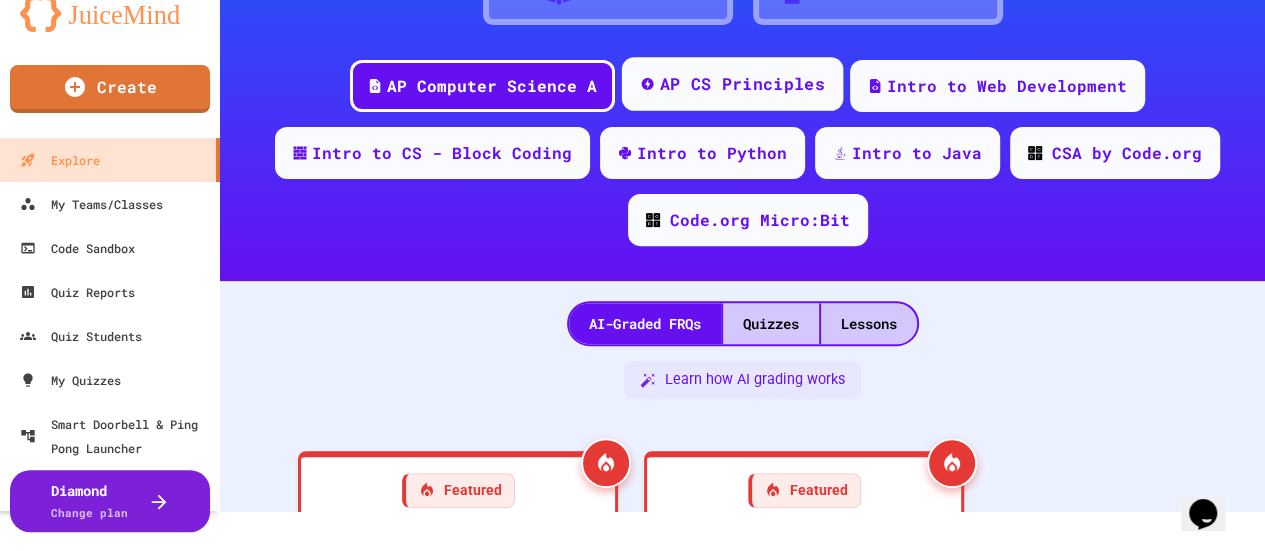 click on "AP CS Principles" at bounding box center [742, 84] 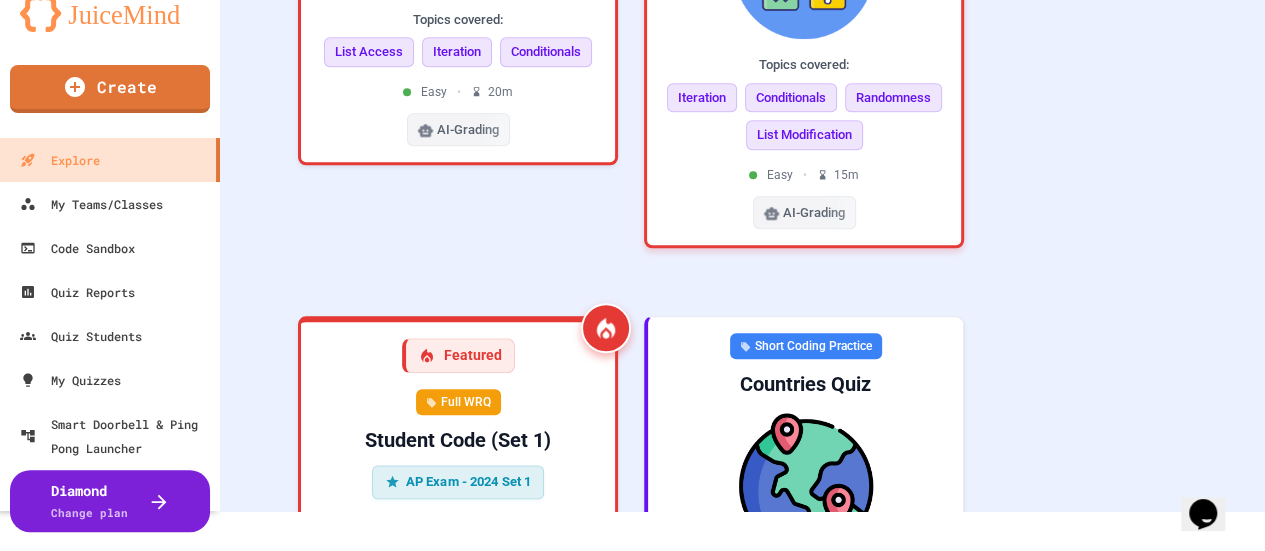 scroll, scrollTop: 450, scrollLeft: 0, axis: vertical 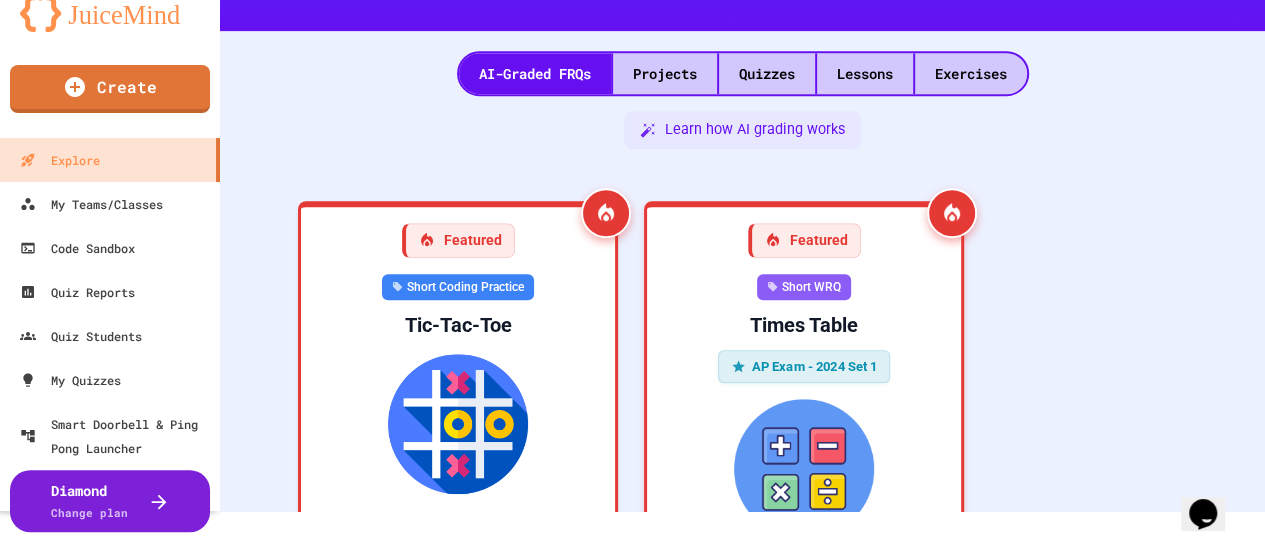 click on "Projects" at bounding box center [665, 73] 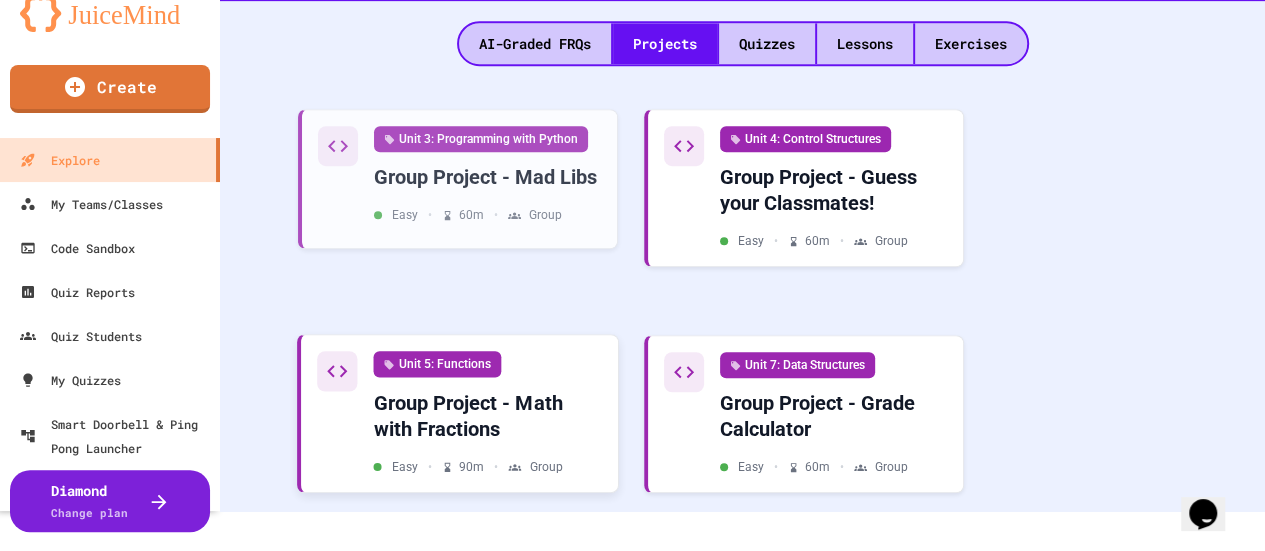 scroll, scrollTop: 483, scrollLeft: 0, axis: vertical 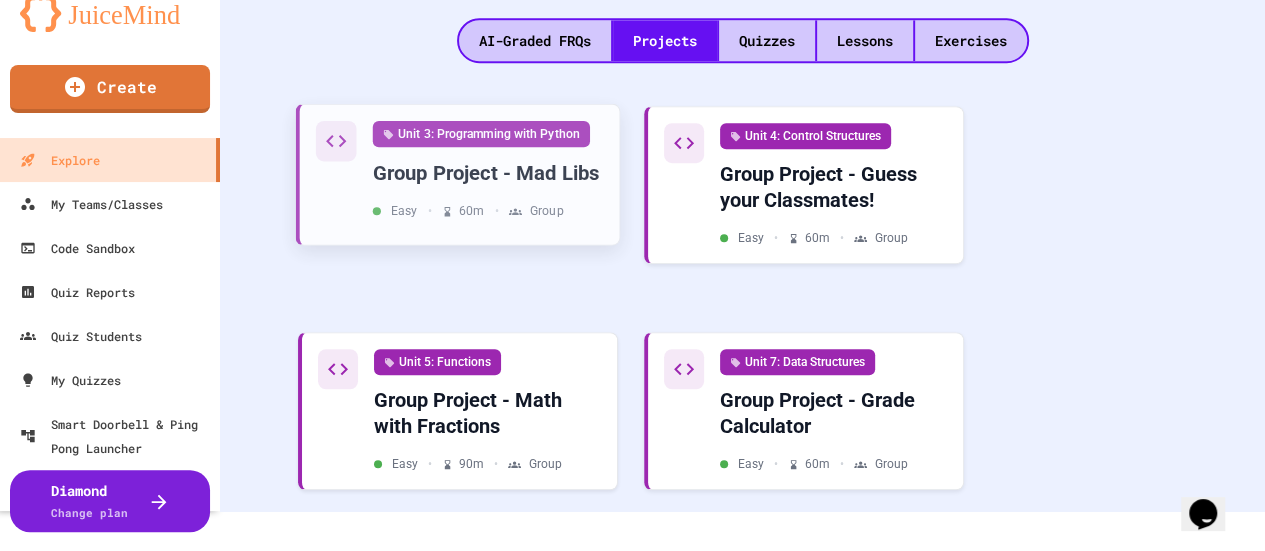 click on "Group Project - Mad Libs" at bounding box center [488, 172] 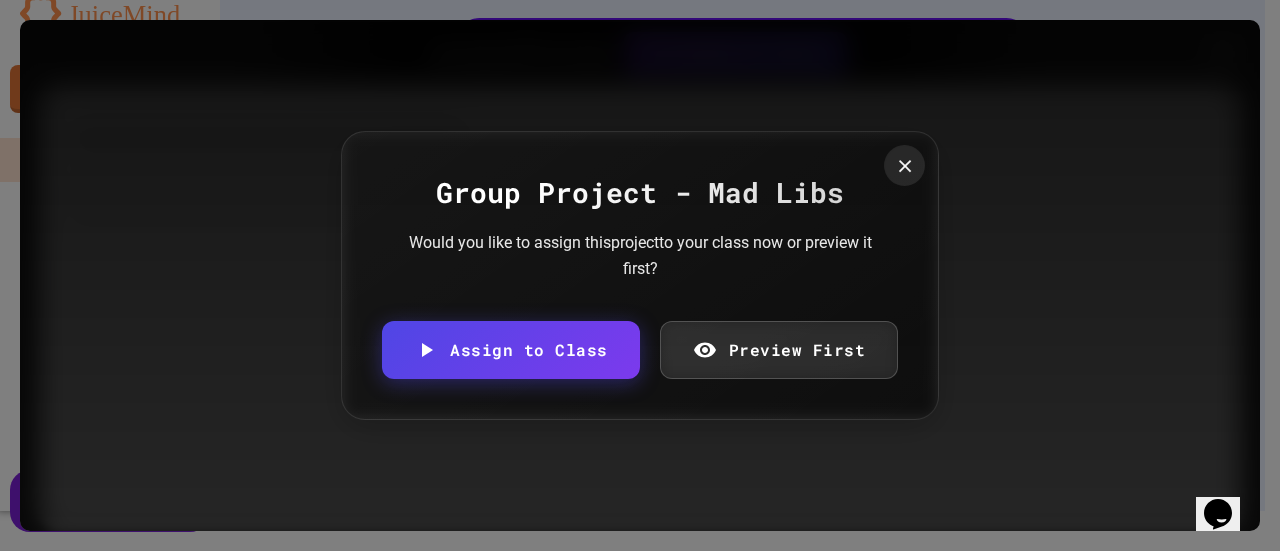 click on "Group Project - Mad Libs Would you like to assign this  project  to your class now or preview it first? Assign to Class Preview First" at bounding box center (640, 275) 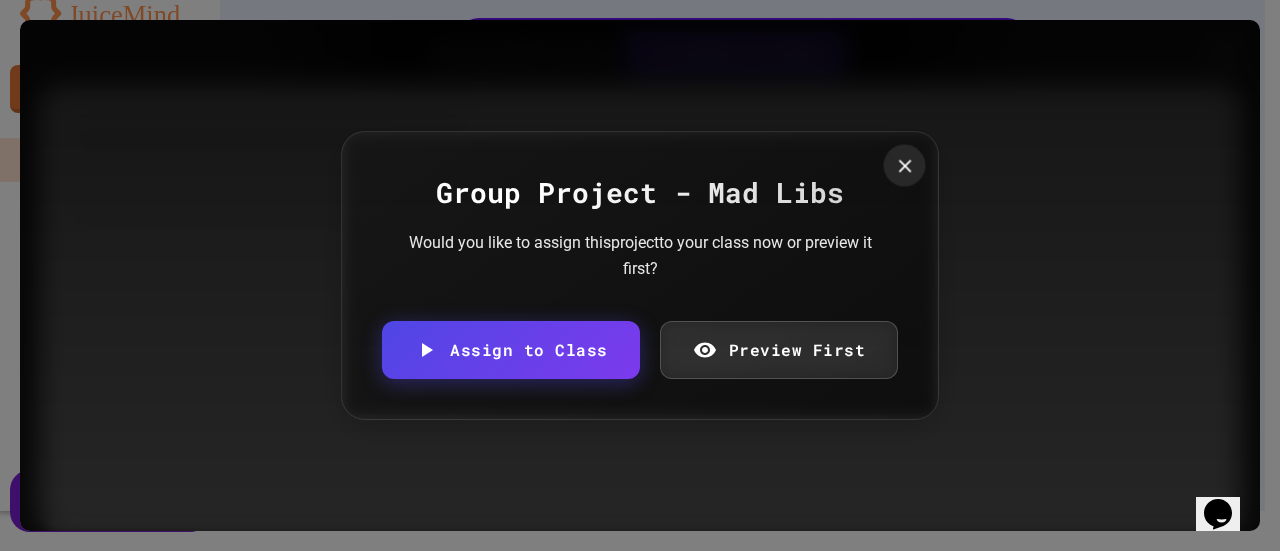 click 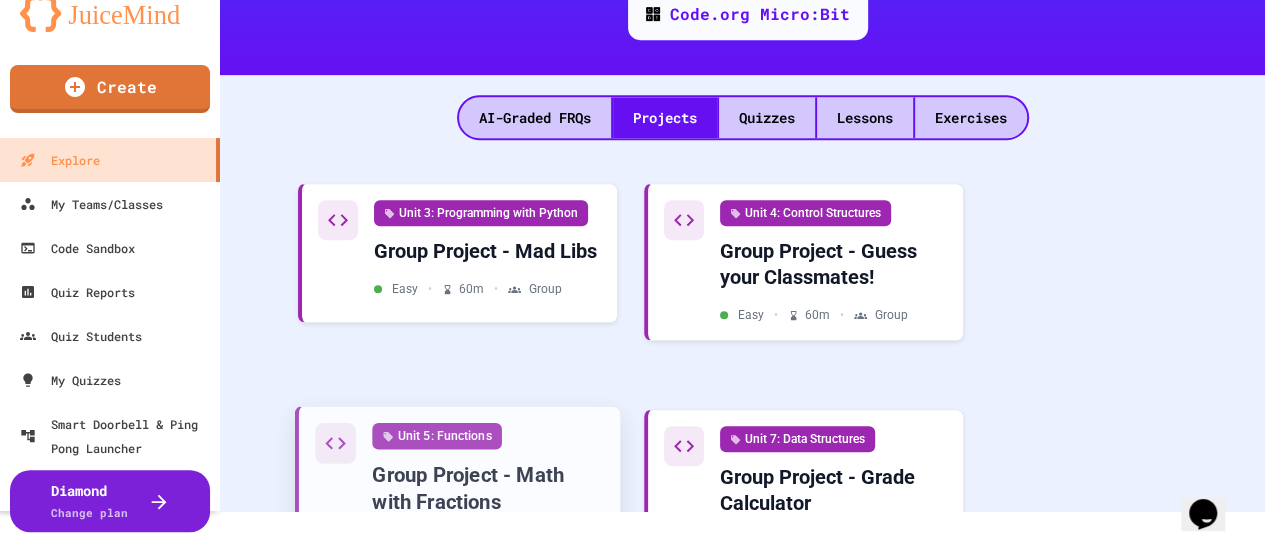scroll, scrollTop: 283, scrollLeft: 0, axis: vertical 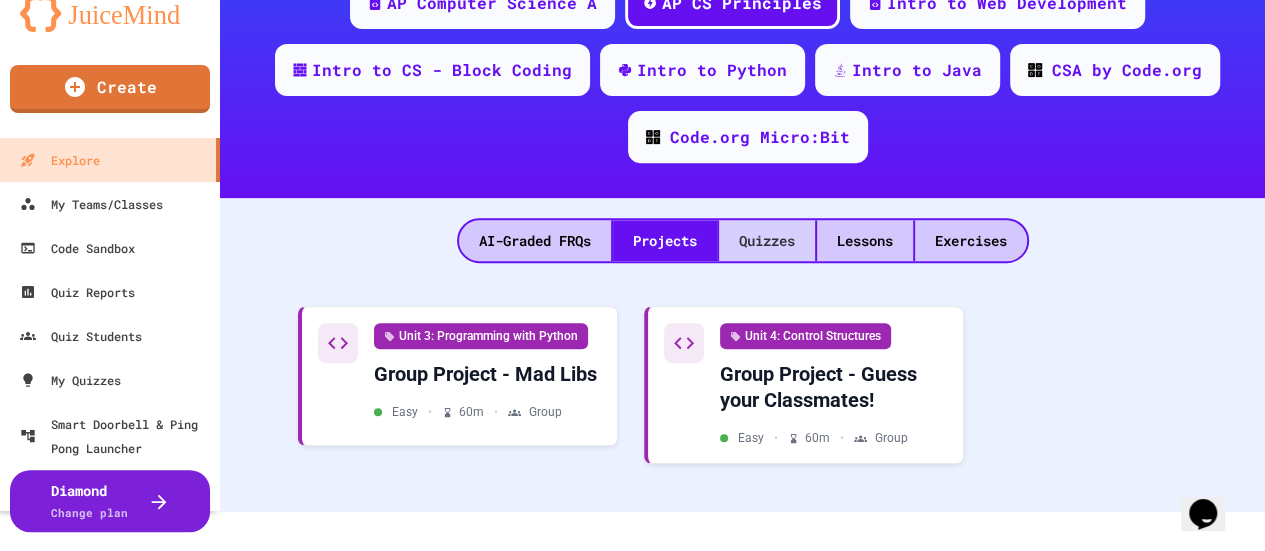 click on "Quizzes" at bounding box center (767, 240) 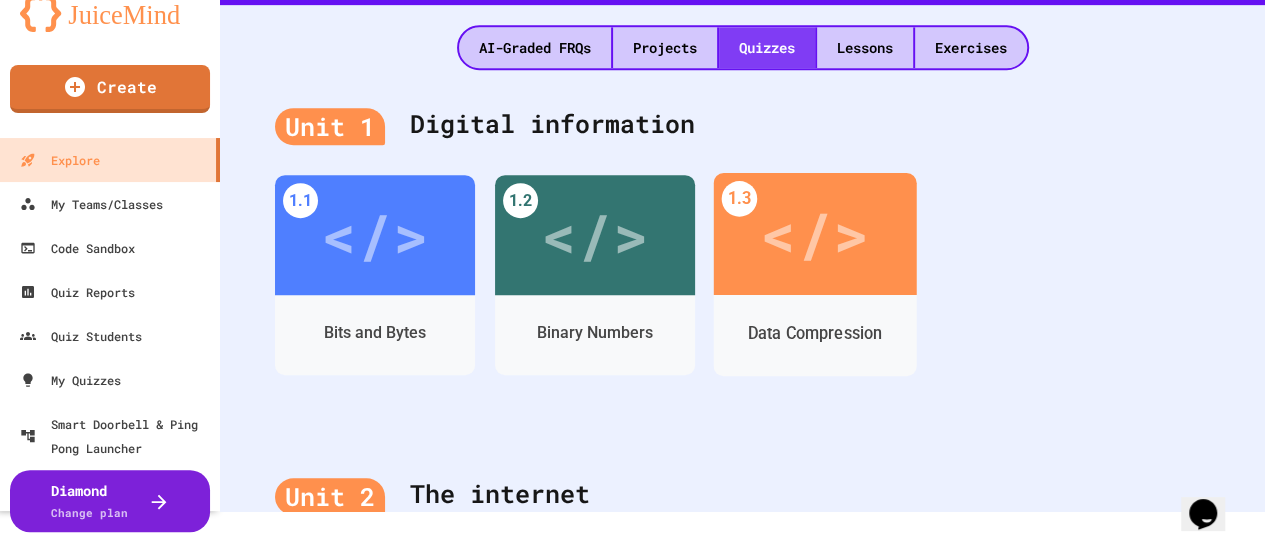 scroll, scrollTop: 0, scrollLeft: 0, axis: both 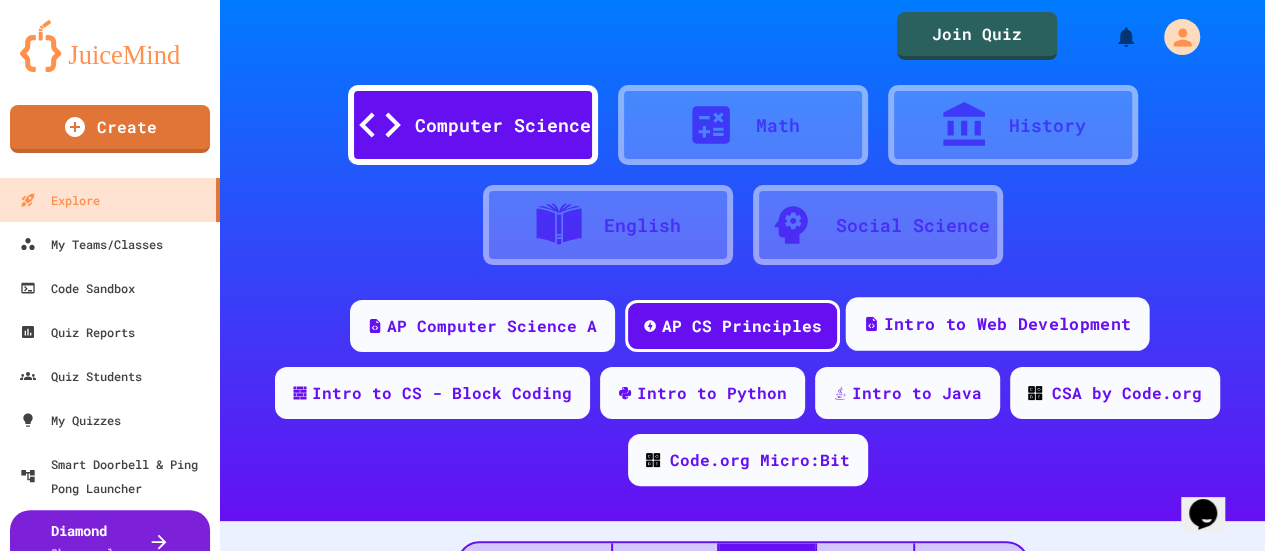 click on "Intro to Web Development" at bounding box center [1007, 324] 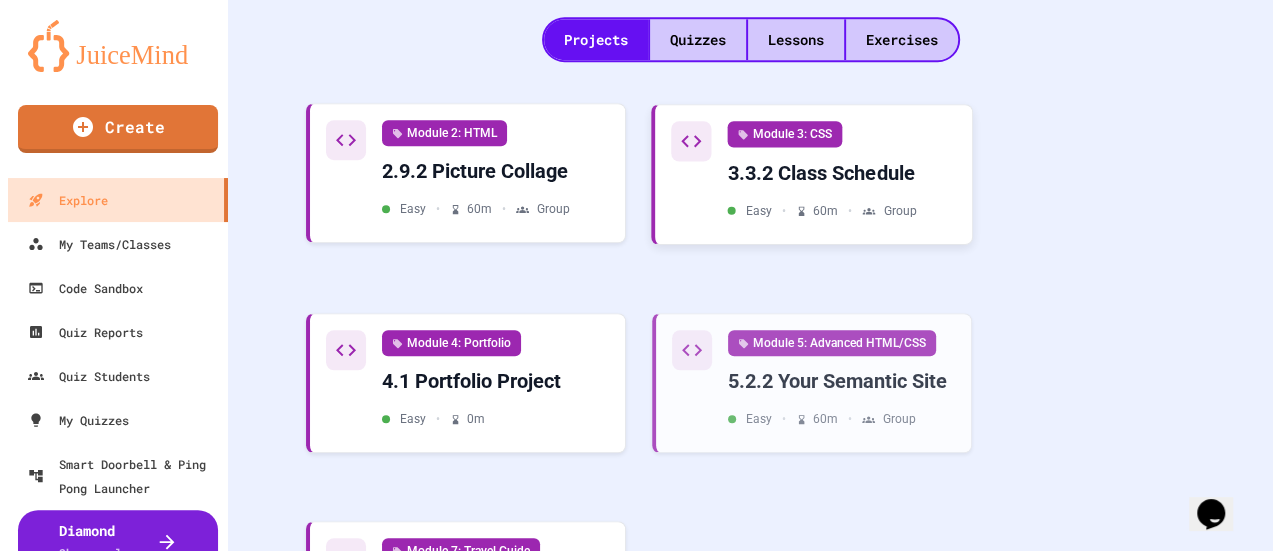 scroll, scrollTop: 504, scrollLeft: 0, axis: vertical 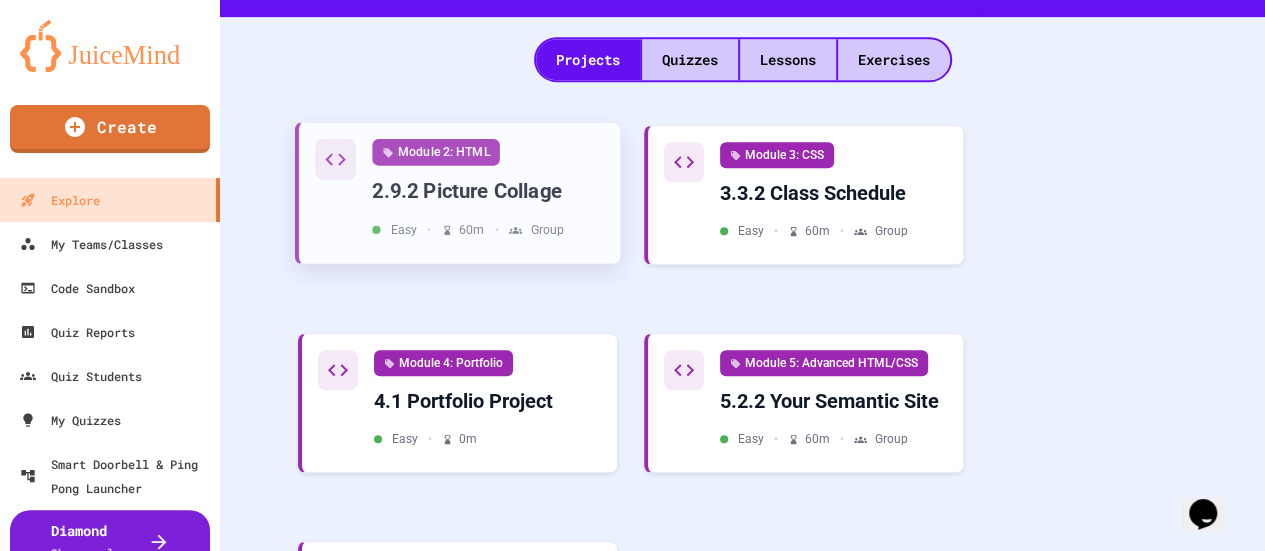 click on "Easy • [MINUTES] m • Group" at bounding box center [468, 230] 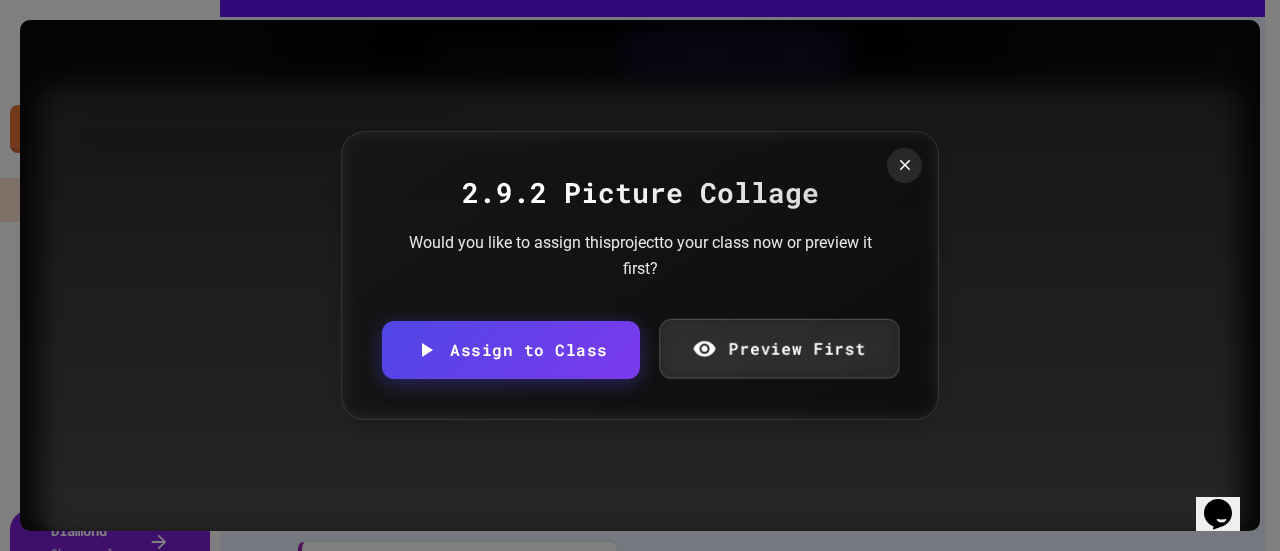 click on "Preview First" at bounding box center [779, 349] 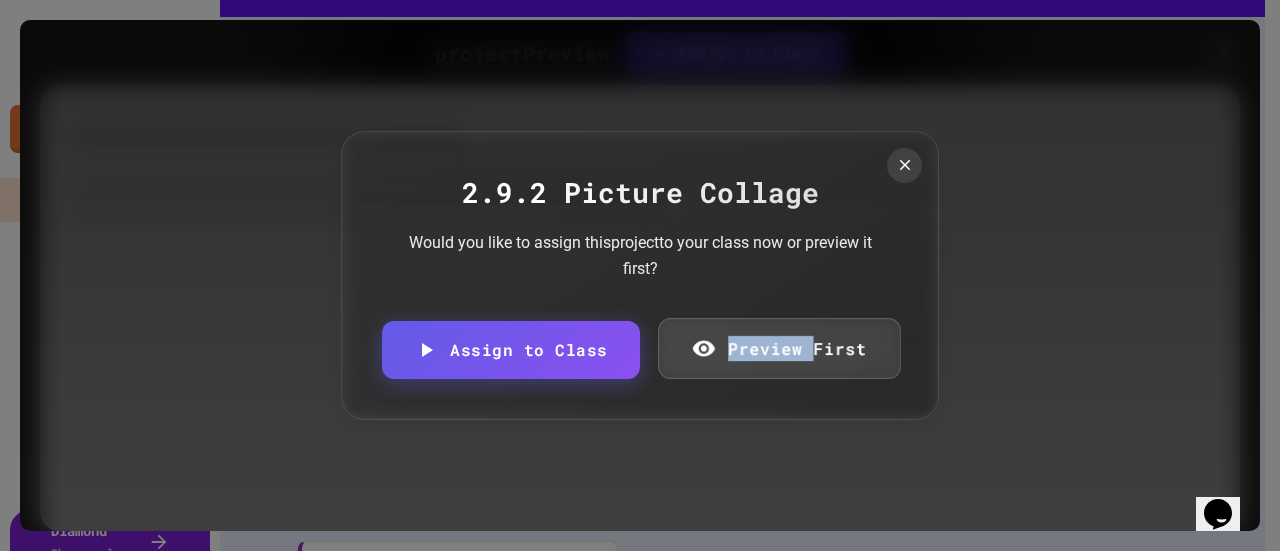 click on "Preview First" at bounding box center [779, 348] 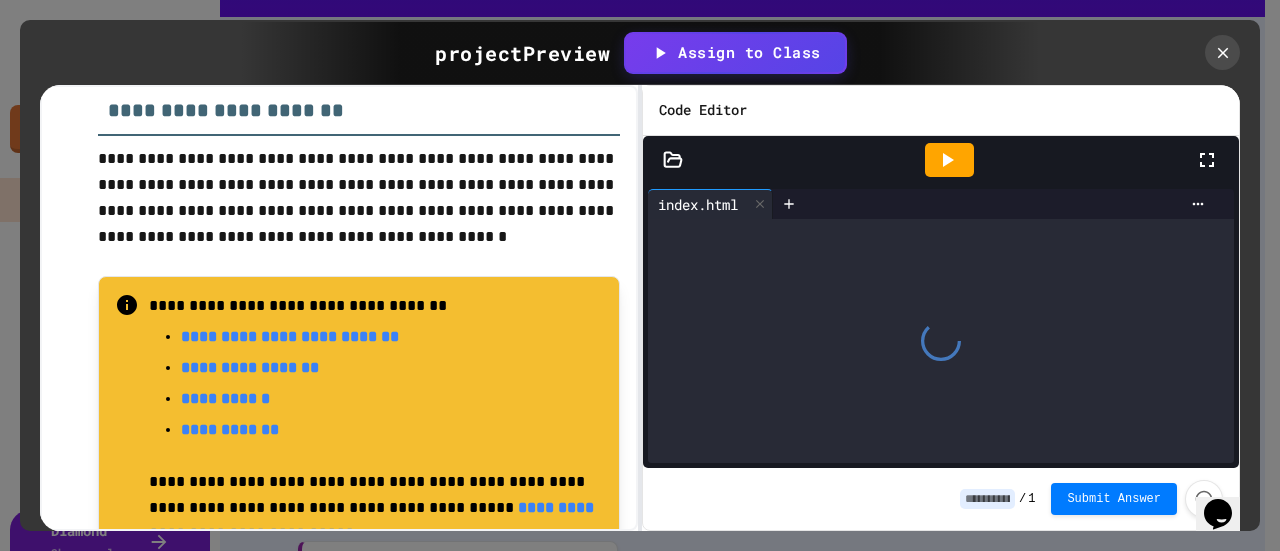 scroll, scrollTop: 500, scrollLeft: 0, axis: vertical 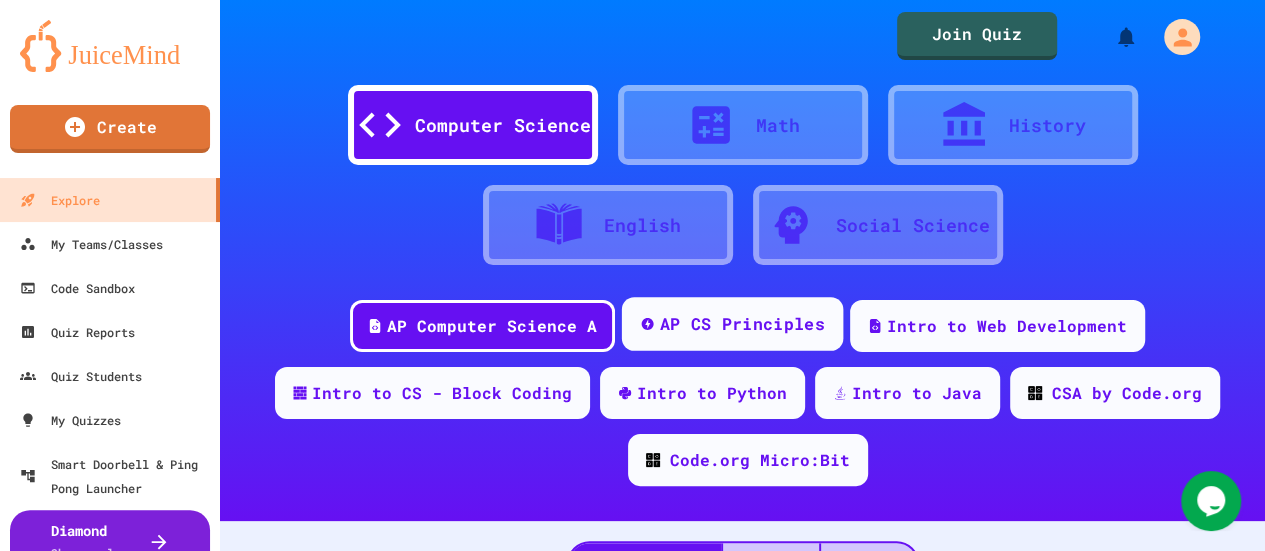 click on "AP CS Principles" at bounding box center (742, 324) 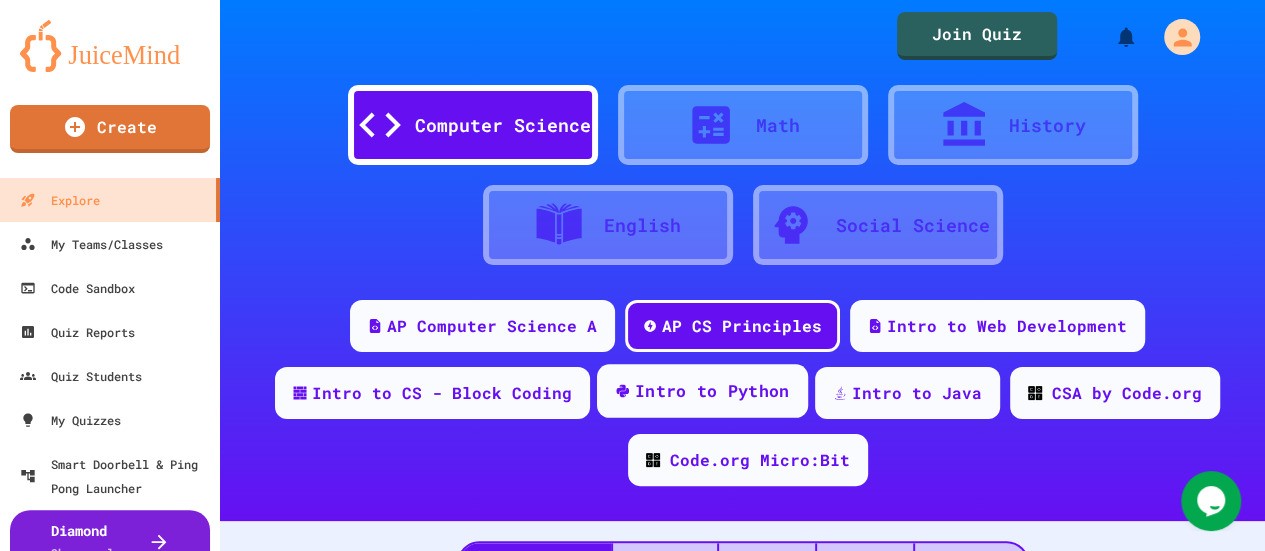 drag, startPoint x: 544, startPoint y: 467, endPoint x: 667, endPoint y: 399, distance: 140.54536 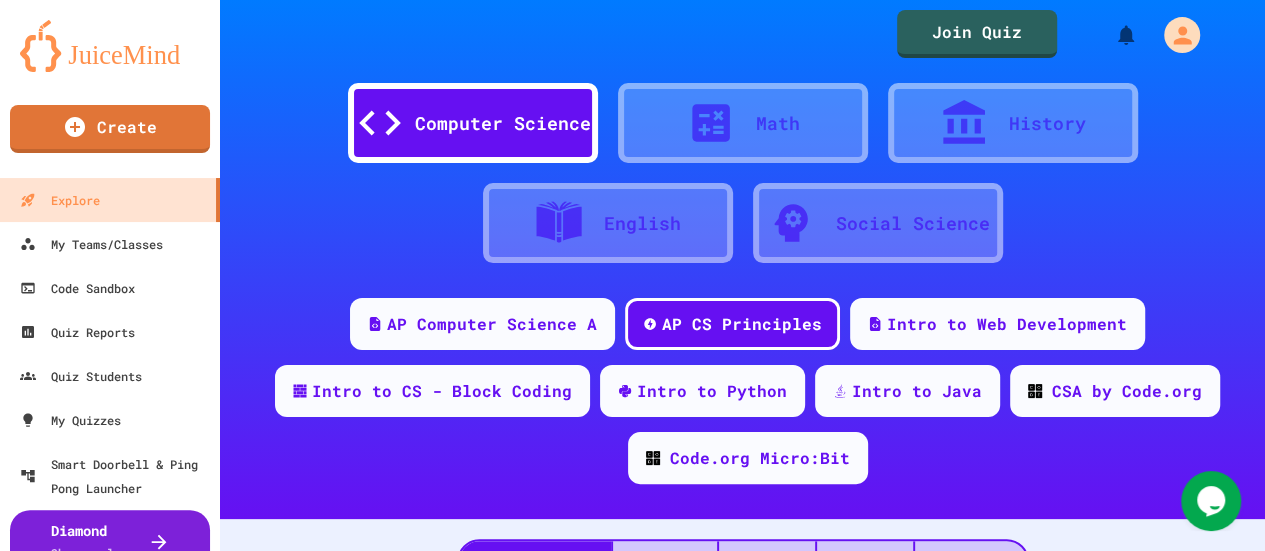 scroll, scrollTop: 0, scrollLeft: 0, axis: both 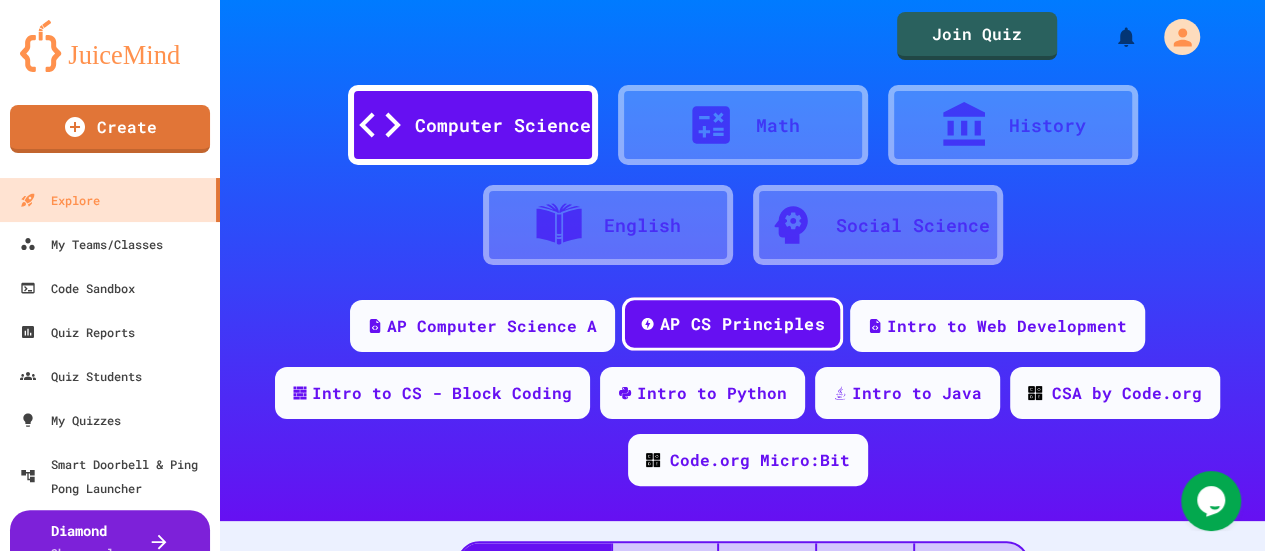 click on "AP CS Principles" at bounding box center [732, 324] 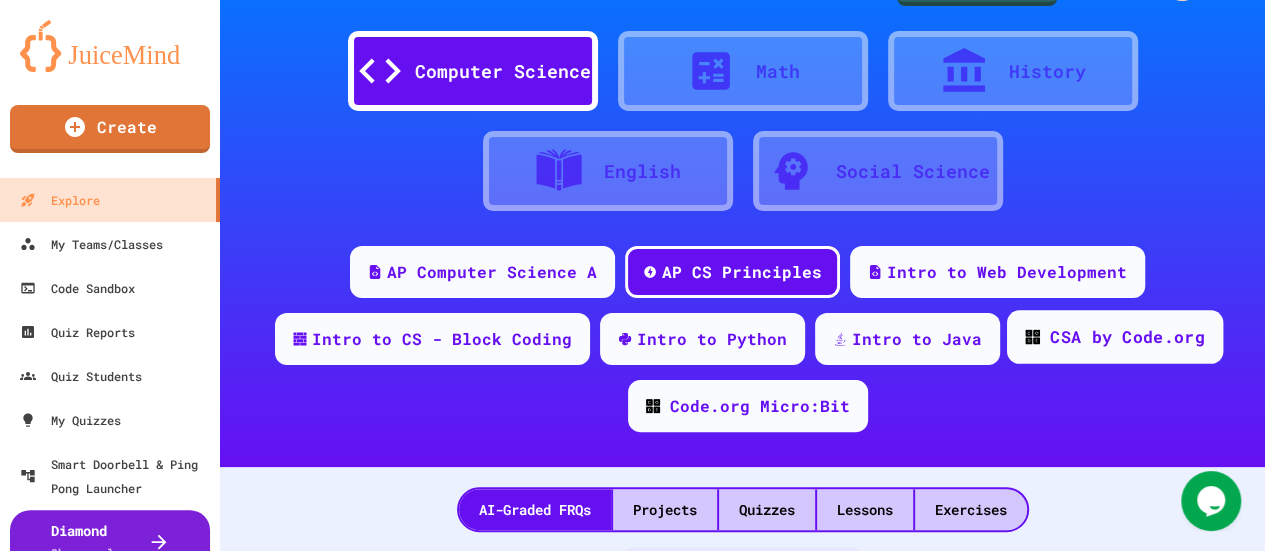 scroll, scrollTop: 100, scrollLeft: 0, axis: vertical 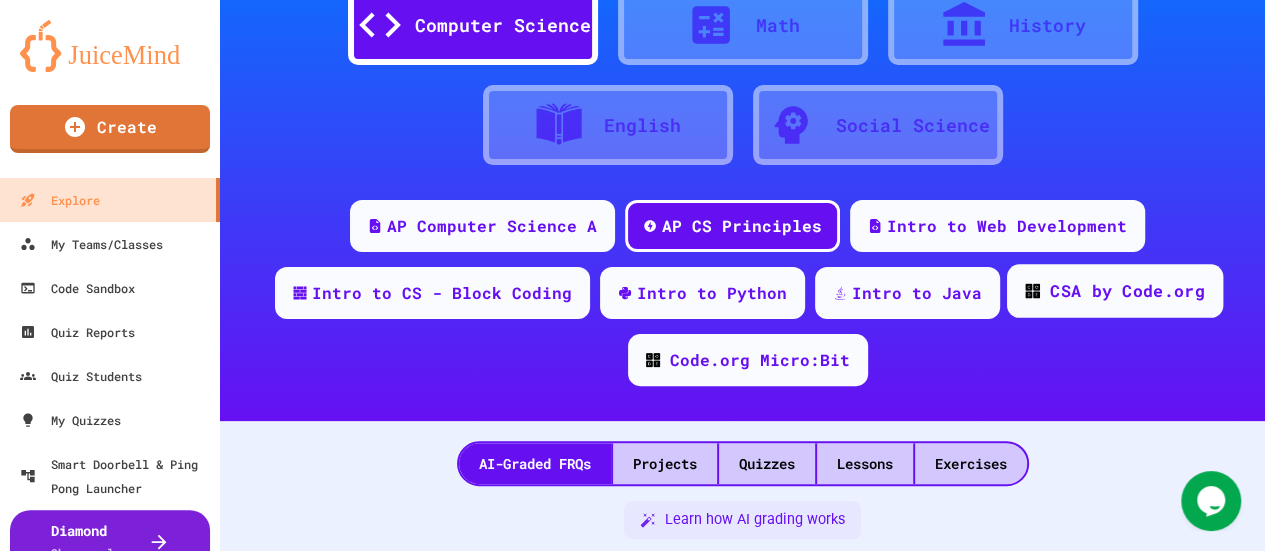 click on "CSA by Code.org" at bounding box center (1127, 291) 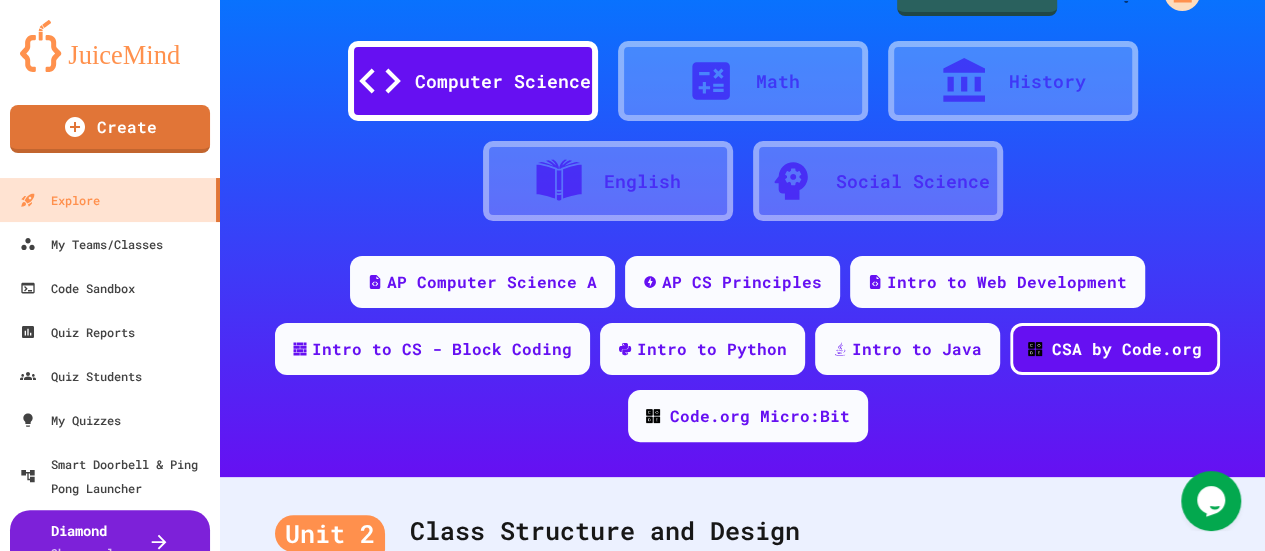 scroll, scrollTop: 0, scrollLeft: 0, axis: both 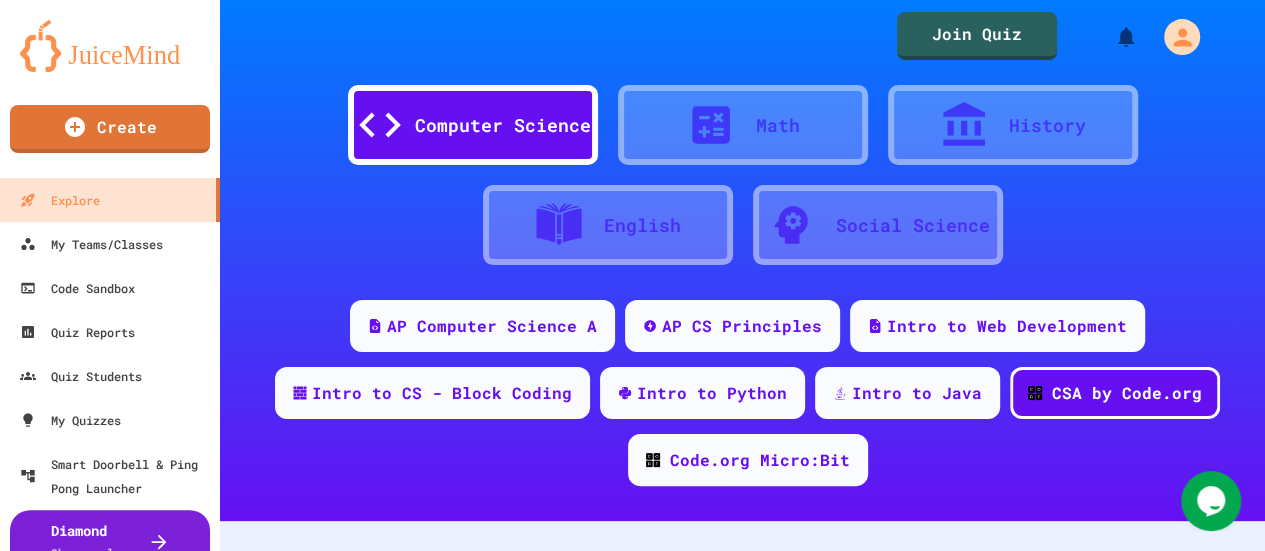click on "Math" at bounding box center [743, 125] 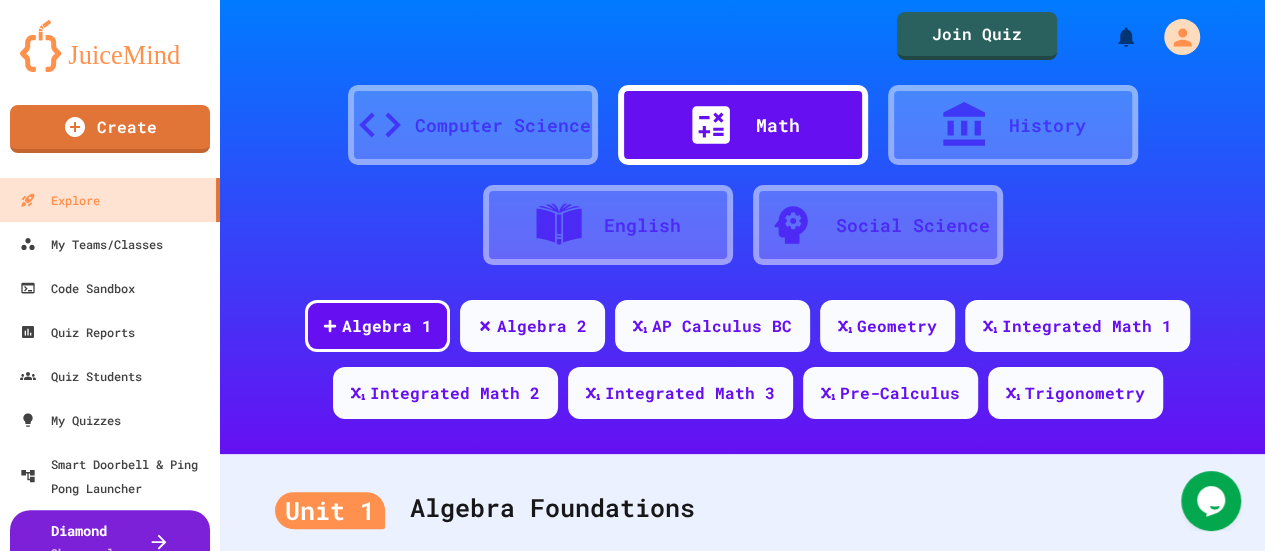 click on "History" at bounding box center [1013, 125] 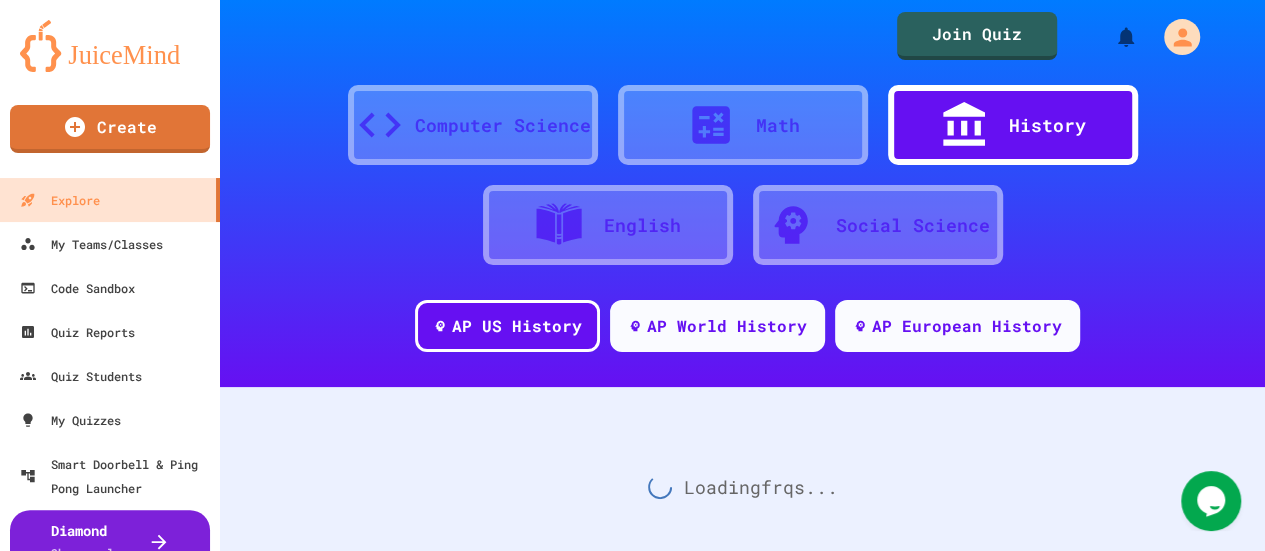click on "Social Science" at bounding box center [878, 225] 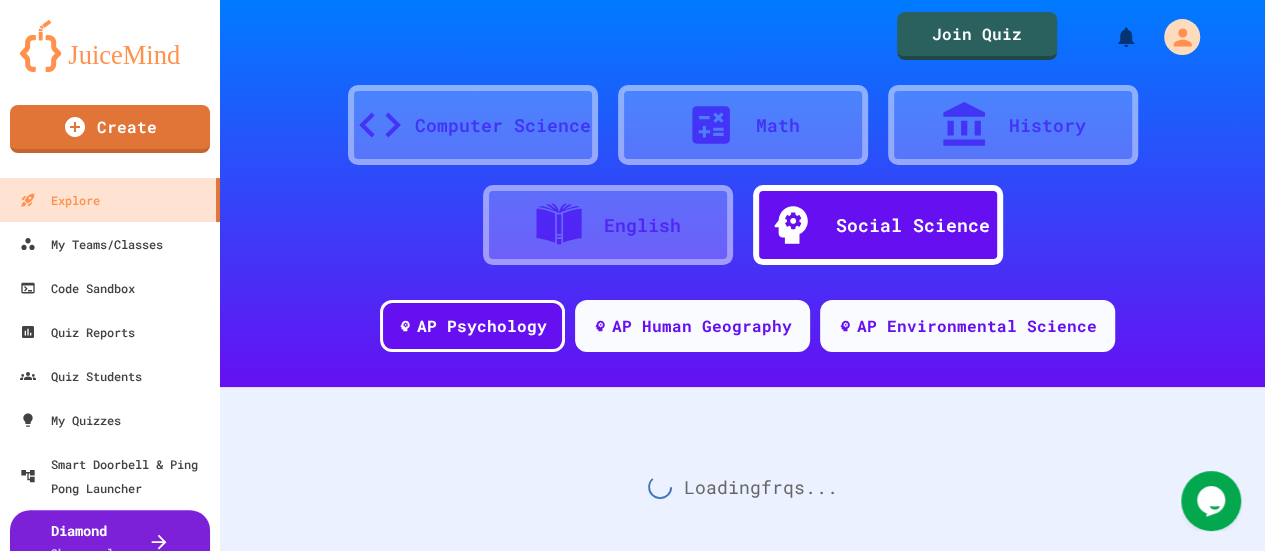 click on "English" at bounding box center [608, 225] 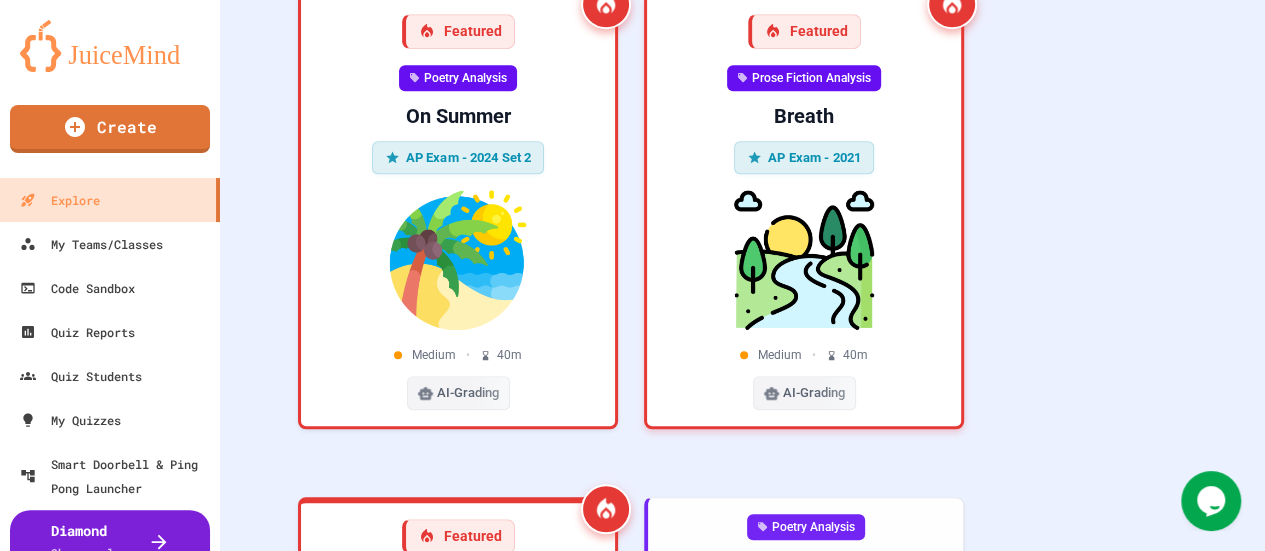 scroll, scrollTop: 0, scrollLeft: 0, axis: both 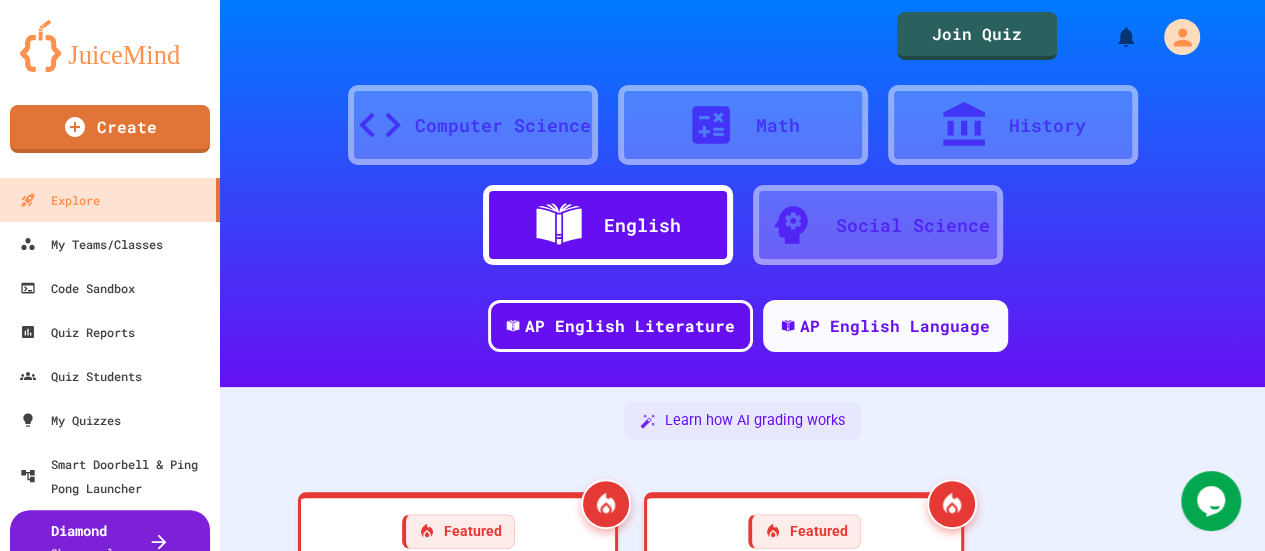 click on "Computer Science" at bounding box center [503, 125] 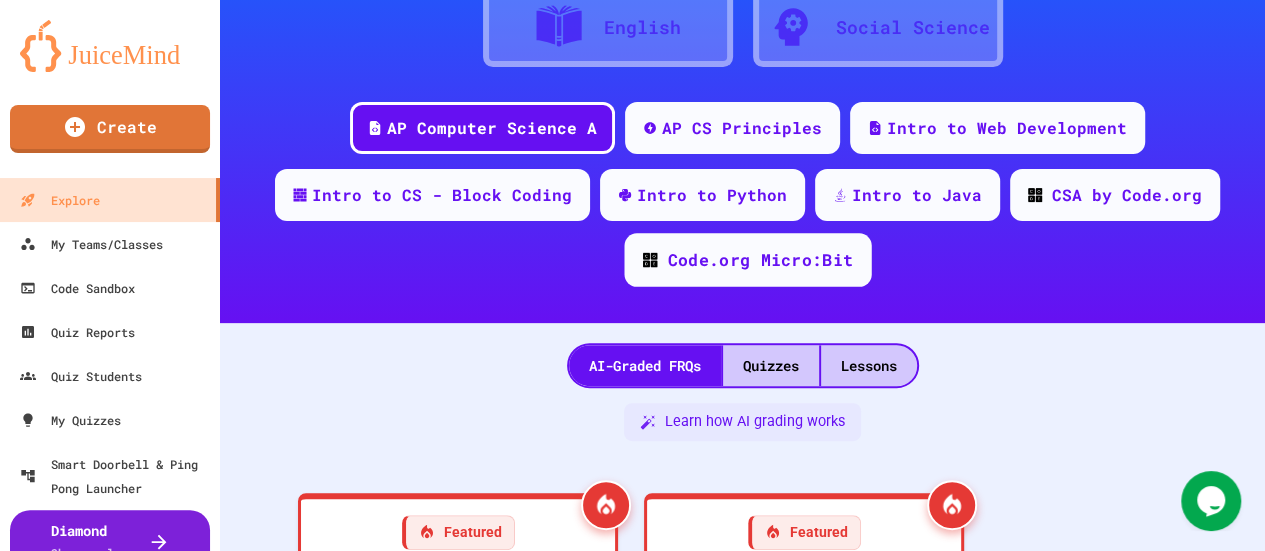 scroll, scrollTop: 200, scrollLeft: 0, axis: vertical 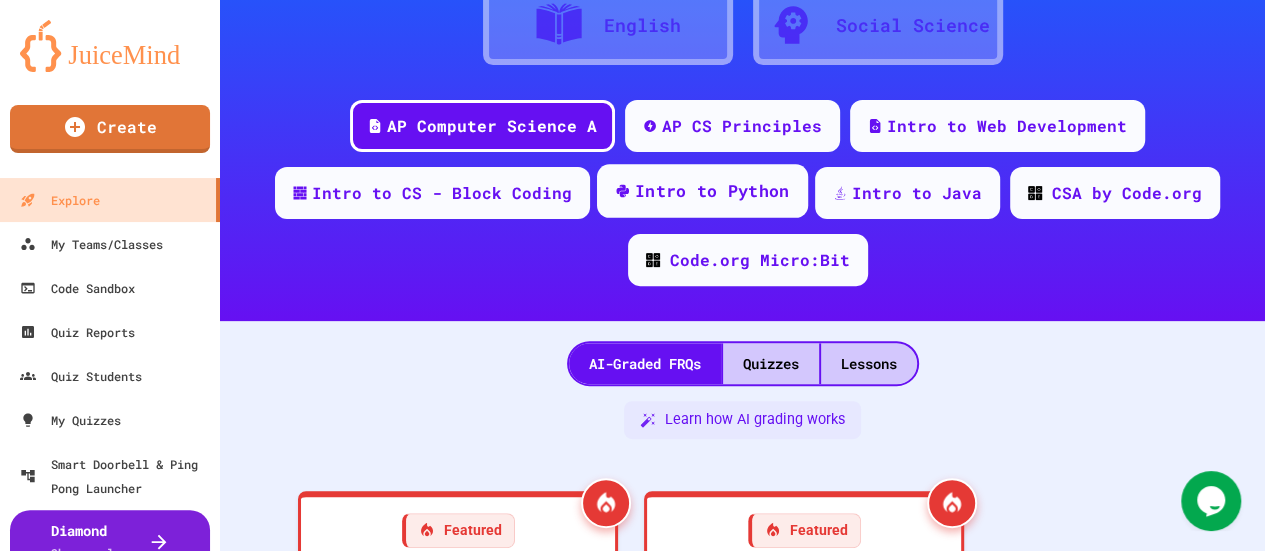 click on "Intro to Python" at bounding box center (702, 191) 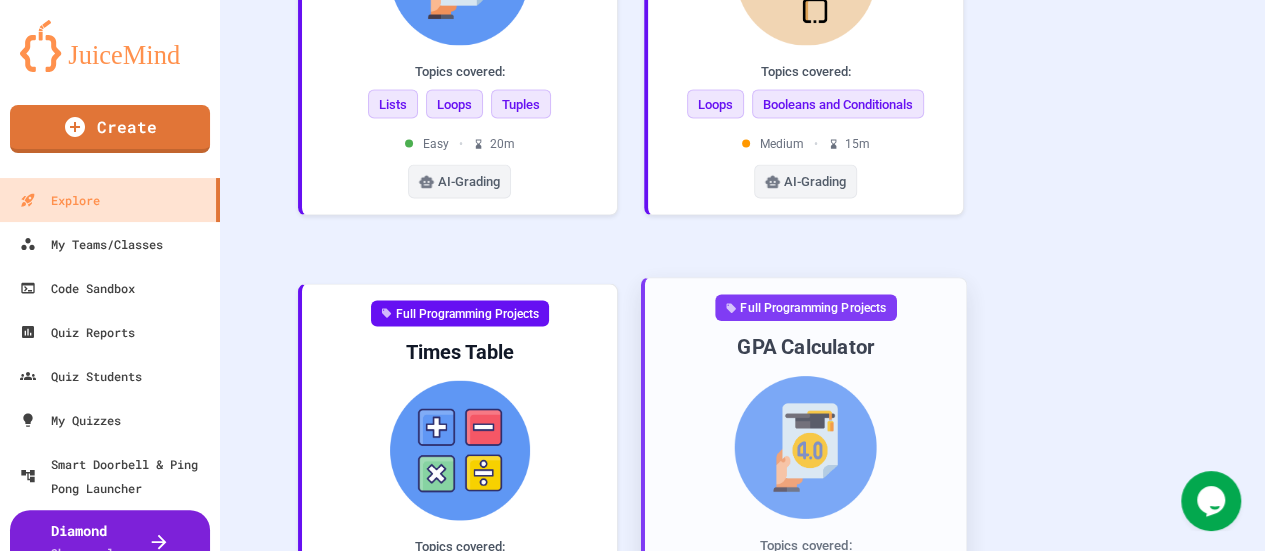 scroll, scrollTop: 1940, scrollLeft: 0, axis: vertical 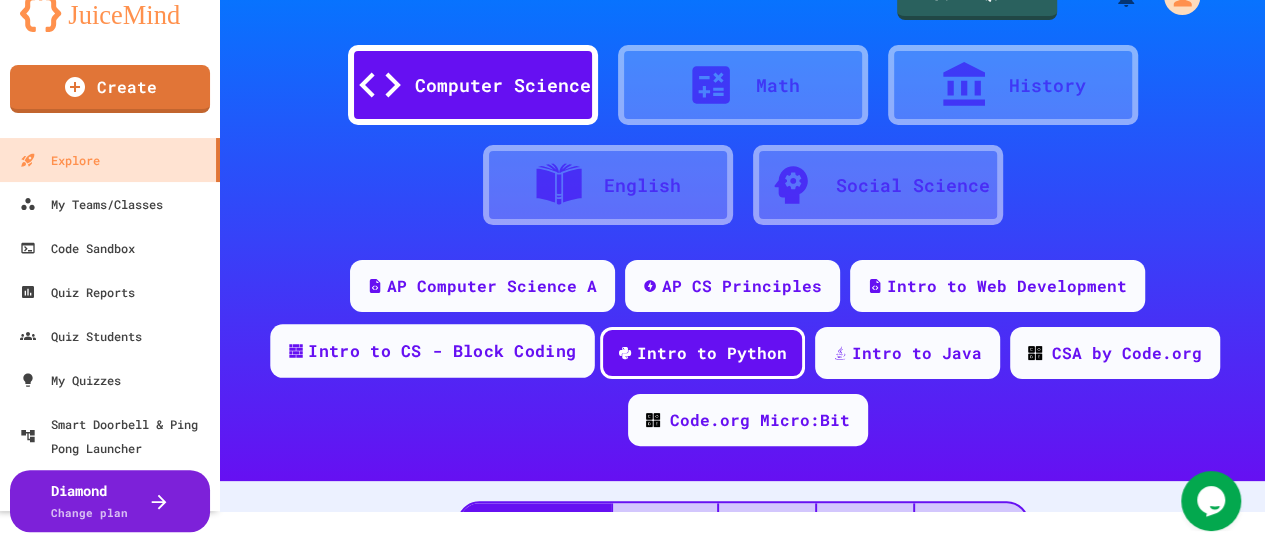 click on "Intro to CS - Block Coding" at bounding box center [442, 351] 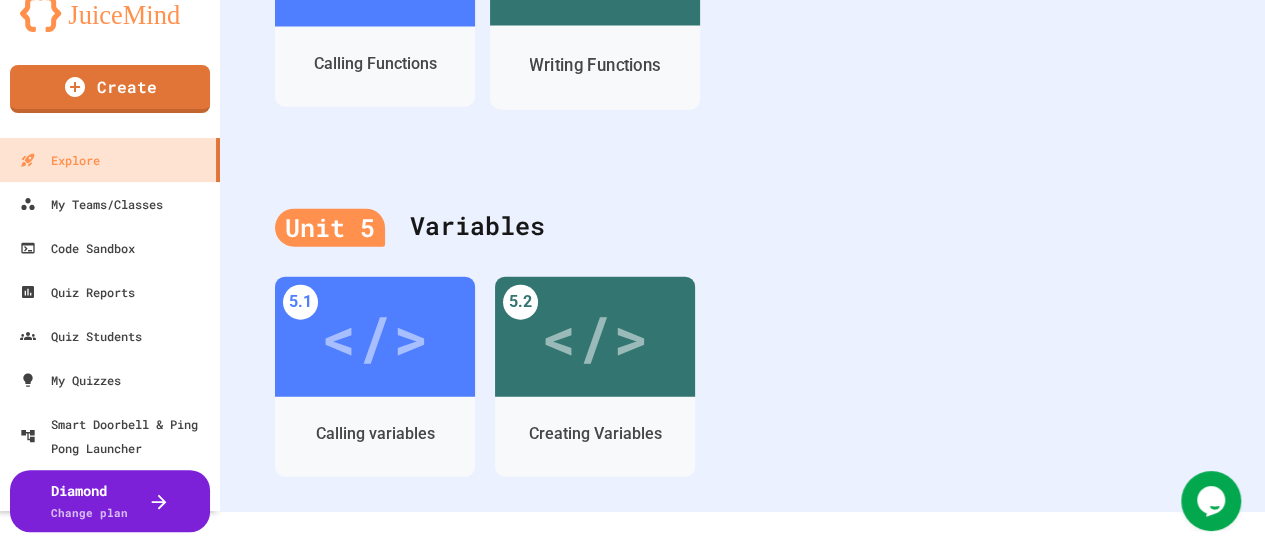 scroll, scrollTop: 2341, scrollLeft: 0, axis: vertical 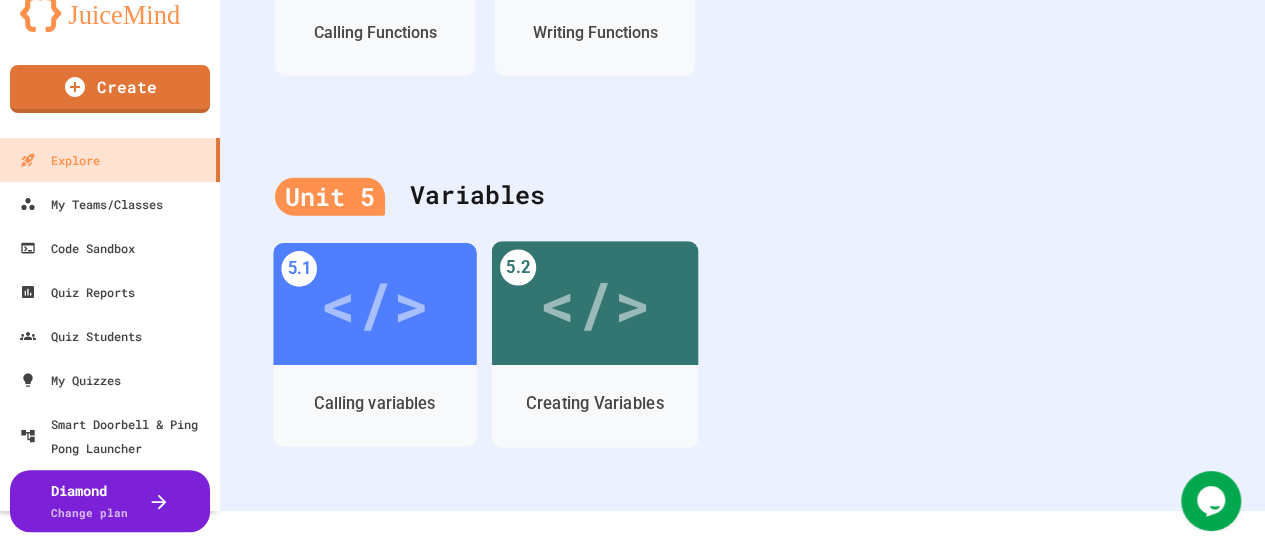 click on "</>" at bounding box center (594, 303) 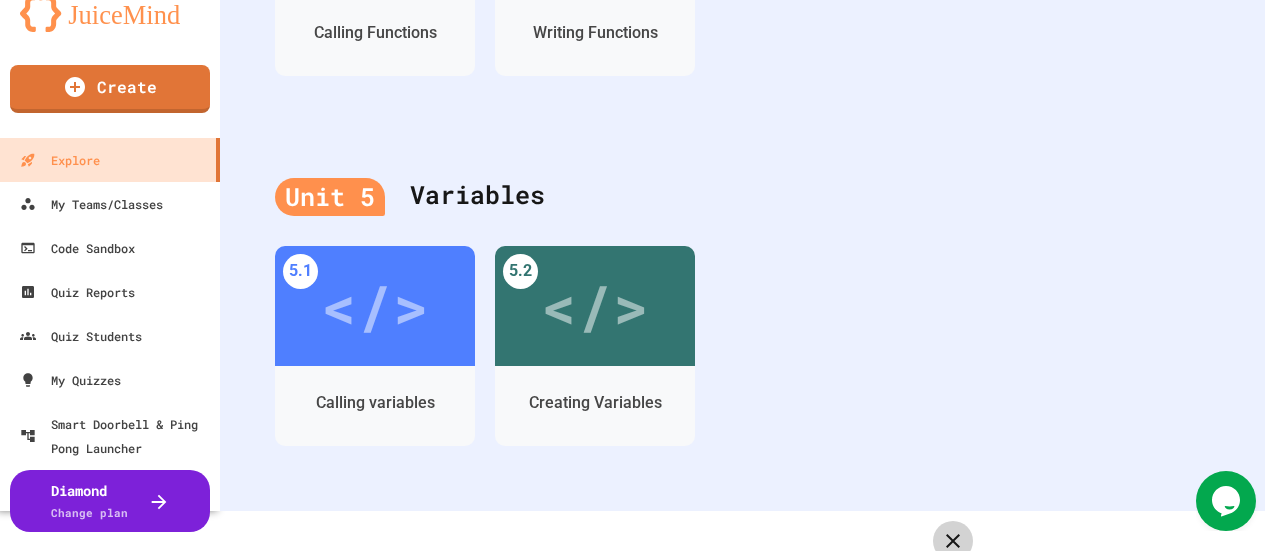 click 